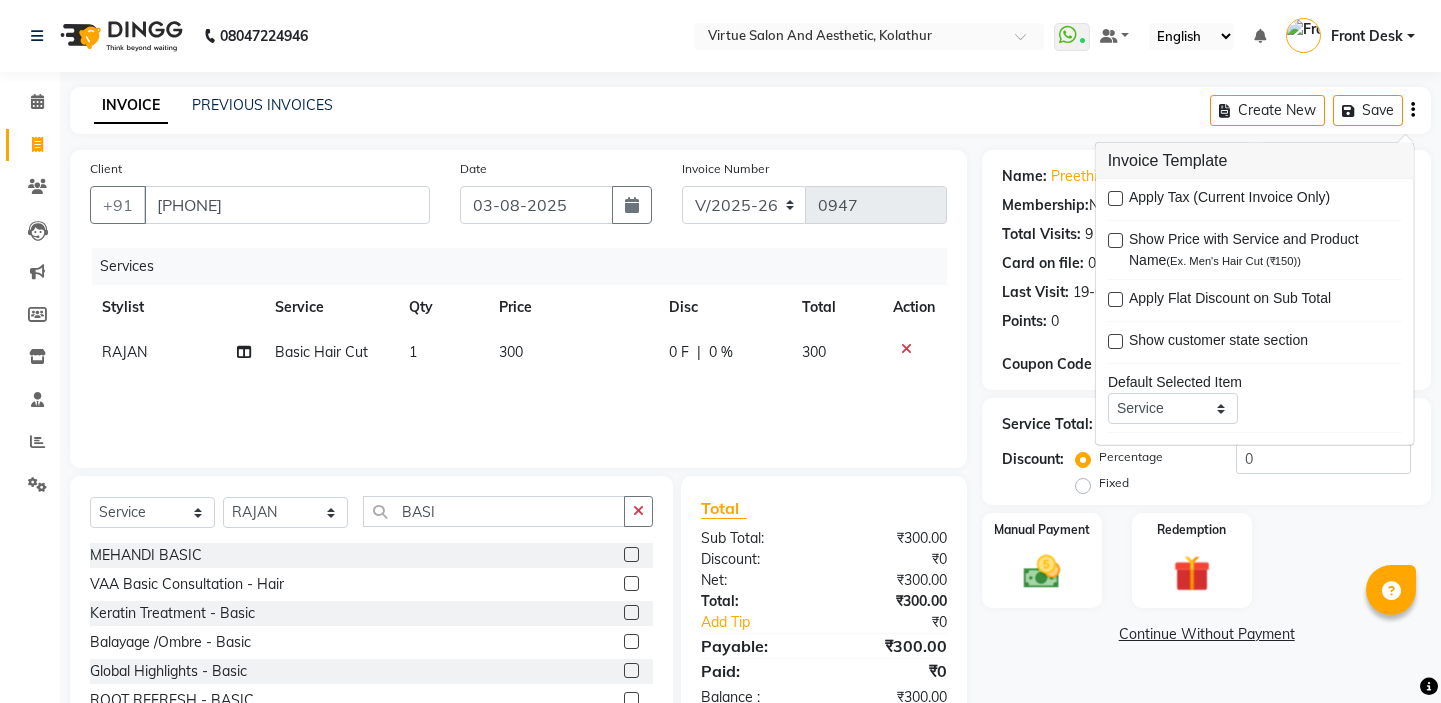 select on "7053" 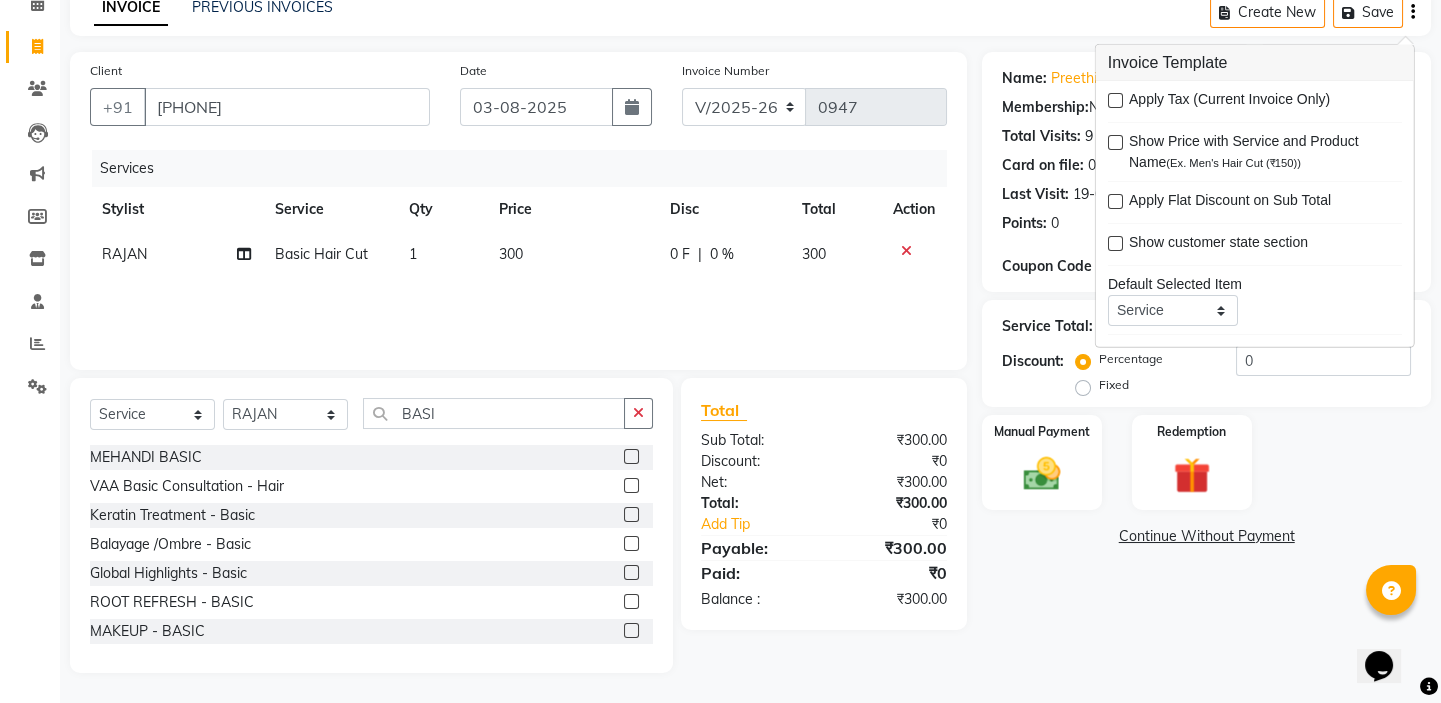 scroll, scrollTop: 0, scrollLeft: 0, axis: both 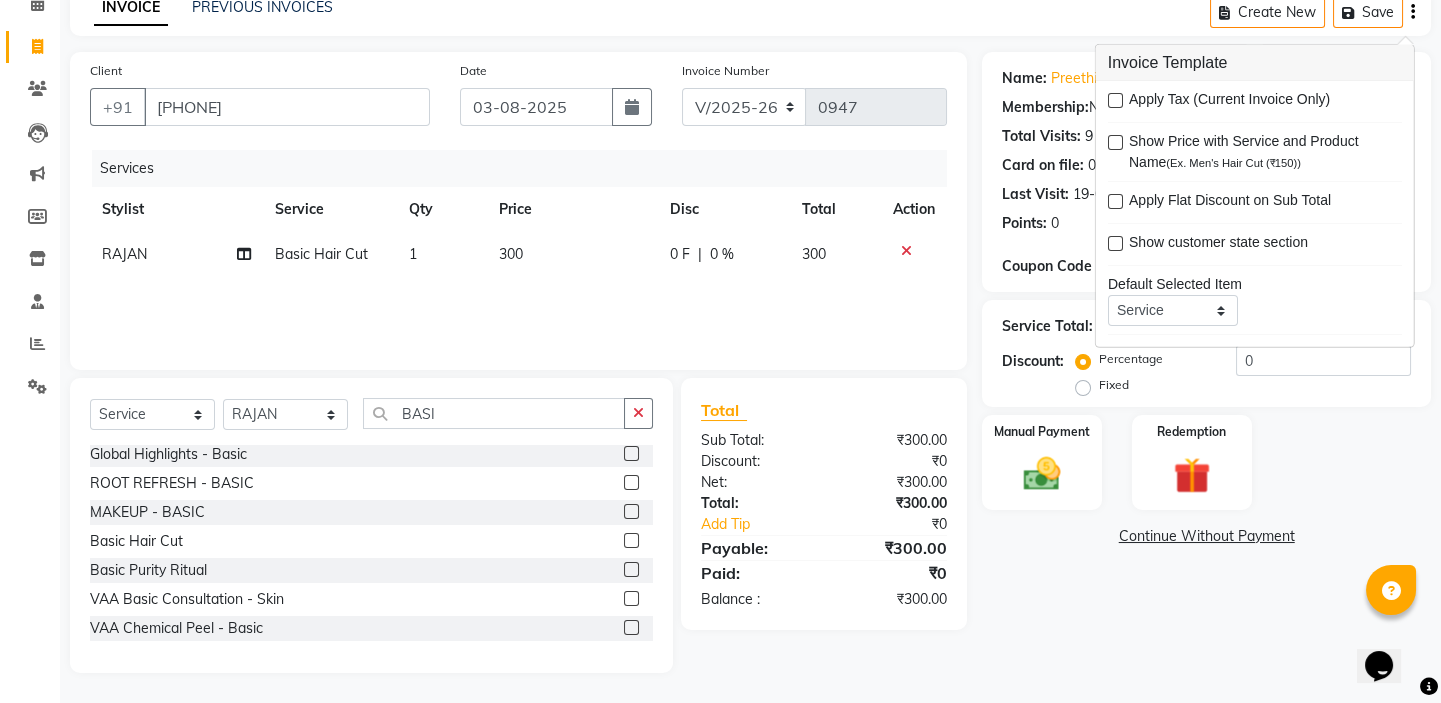 click on "Continue Without Payment" 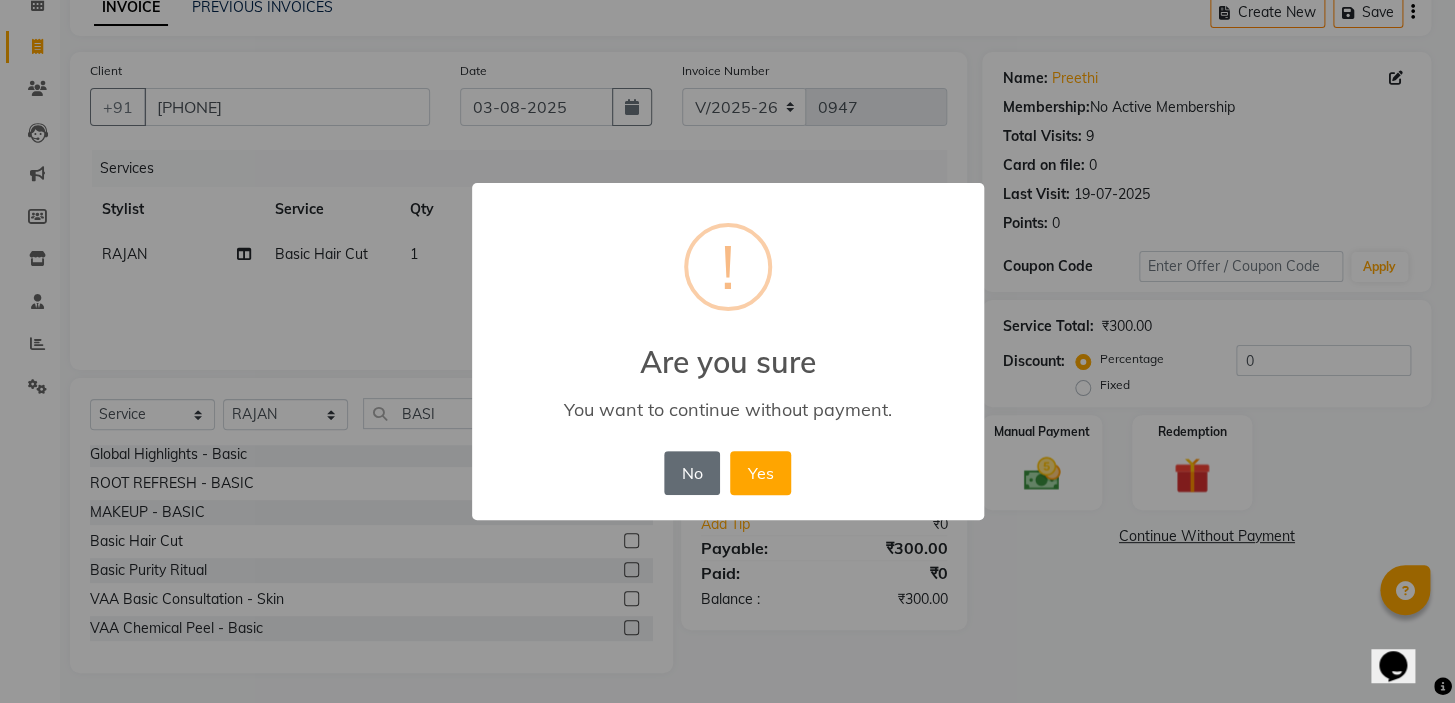 click on "No" at bounding box center (692, 473) 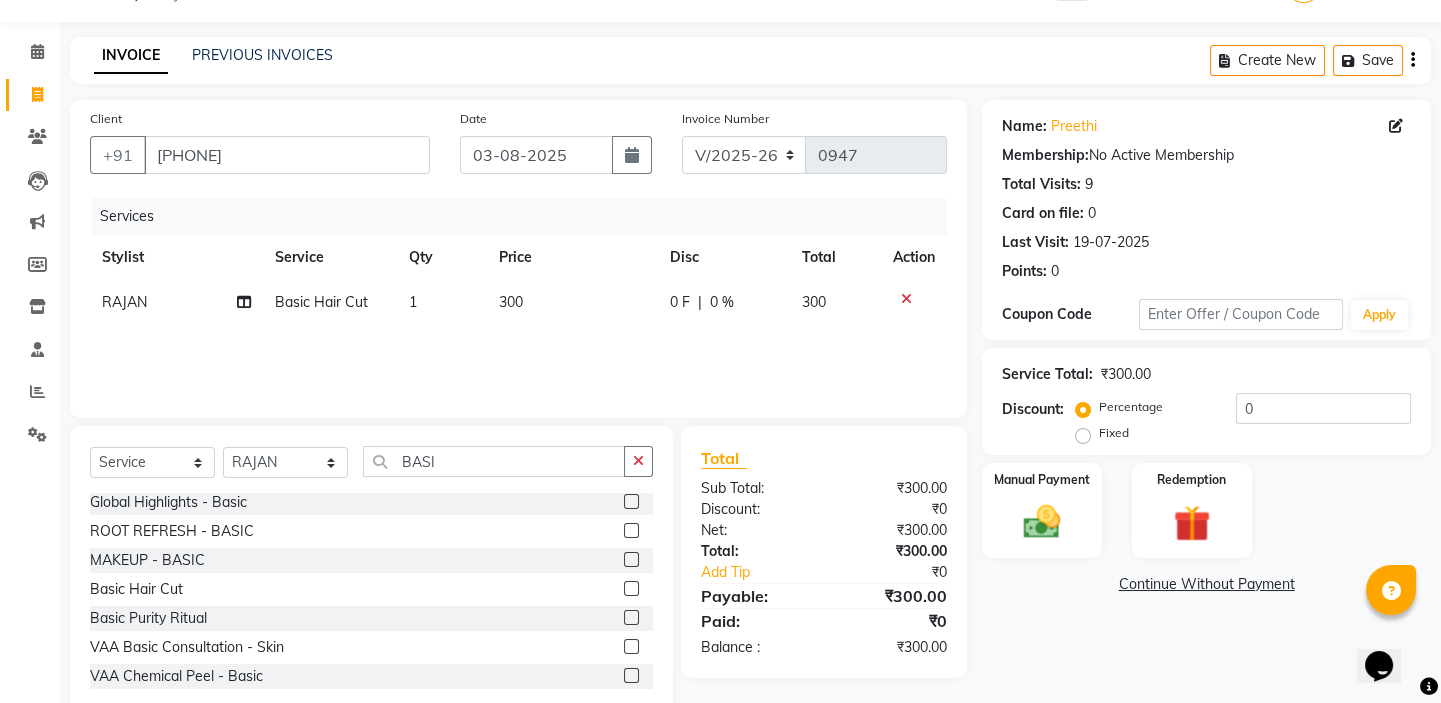 scroll, scrollTop: 99, scrollLeft: 0, axis: vertical 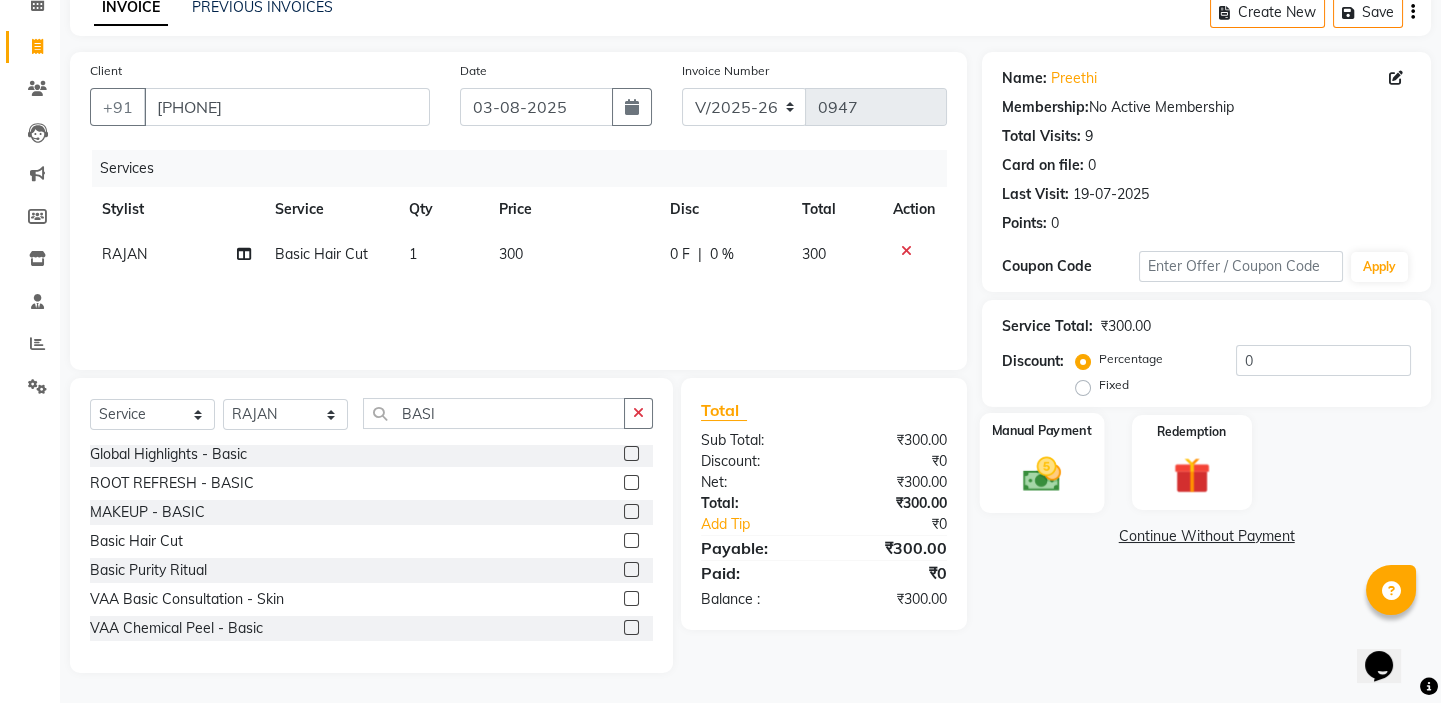 click 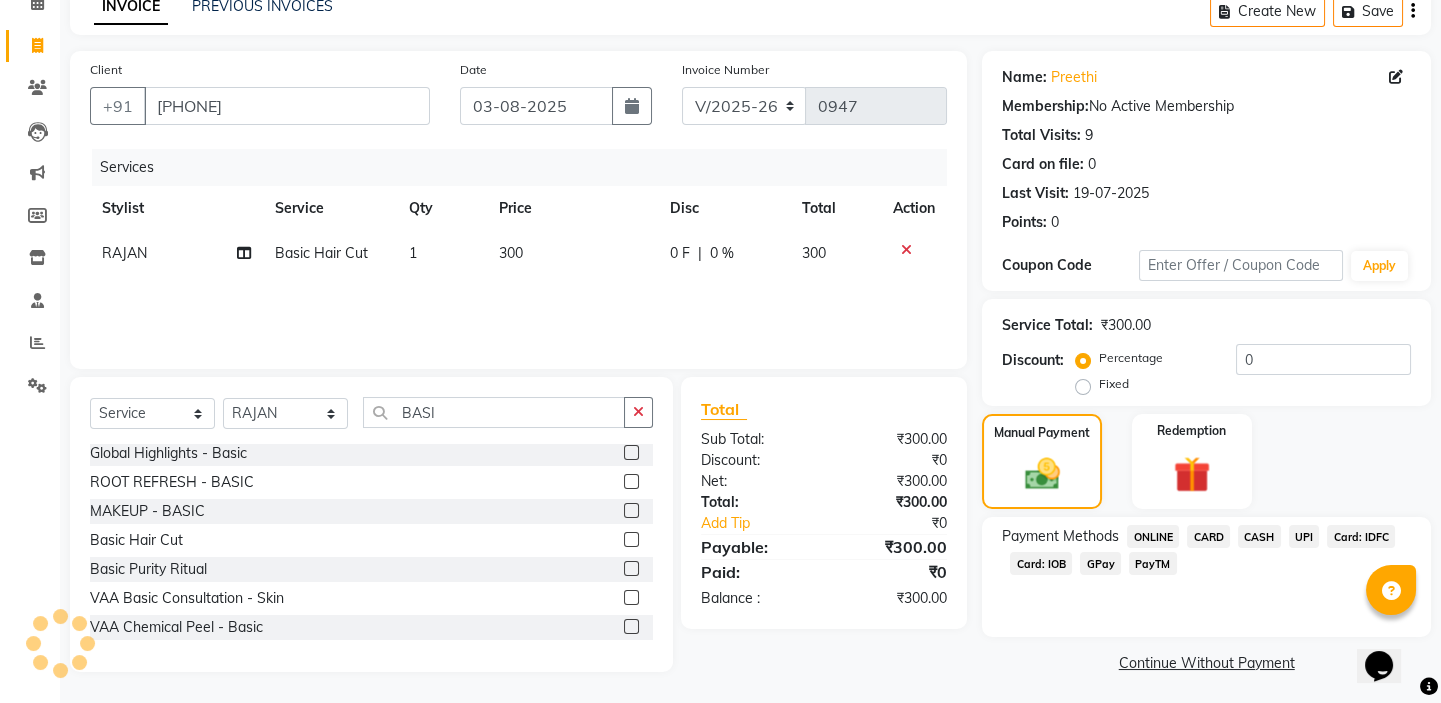 click on "CASH" 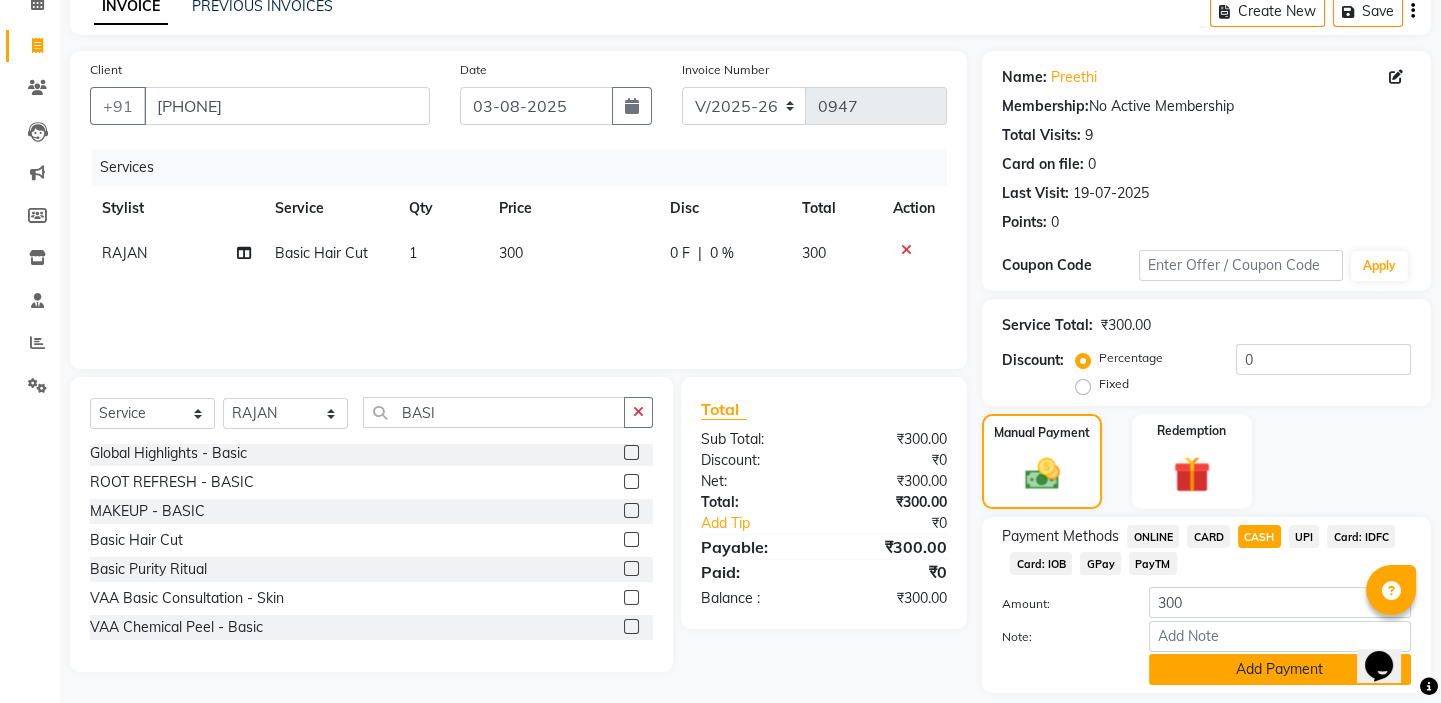 click on "Add Payment" 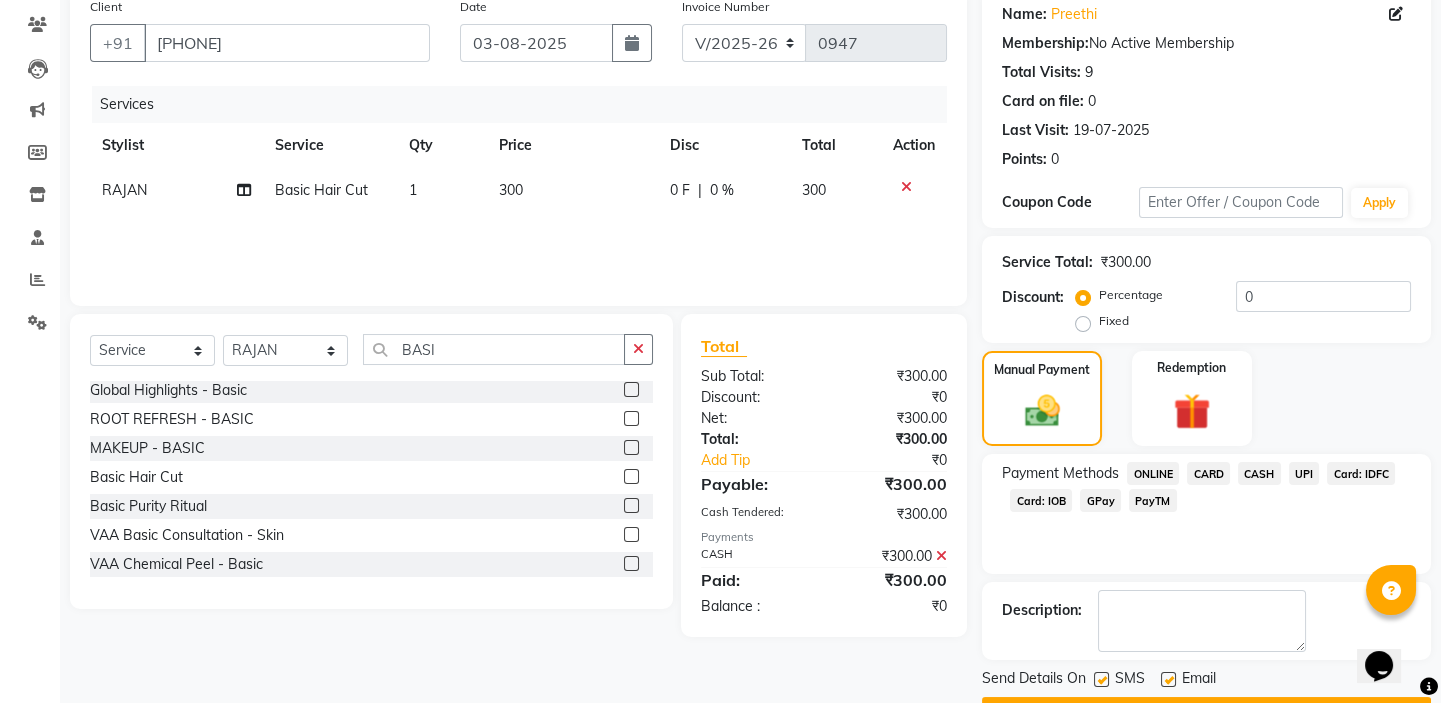 scroll, scrollTop: 216, scrollLeft: 0, axis: vertical 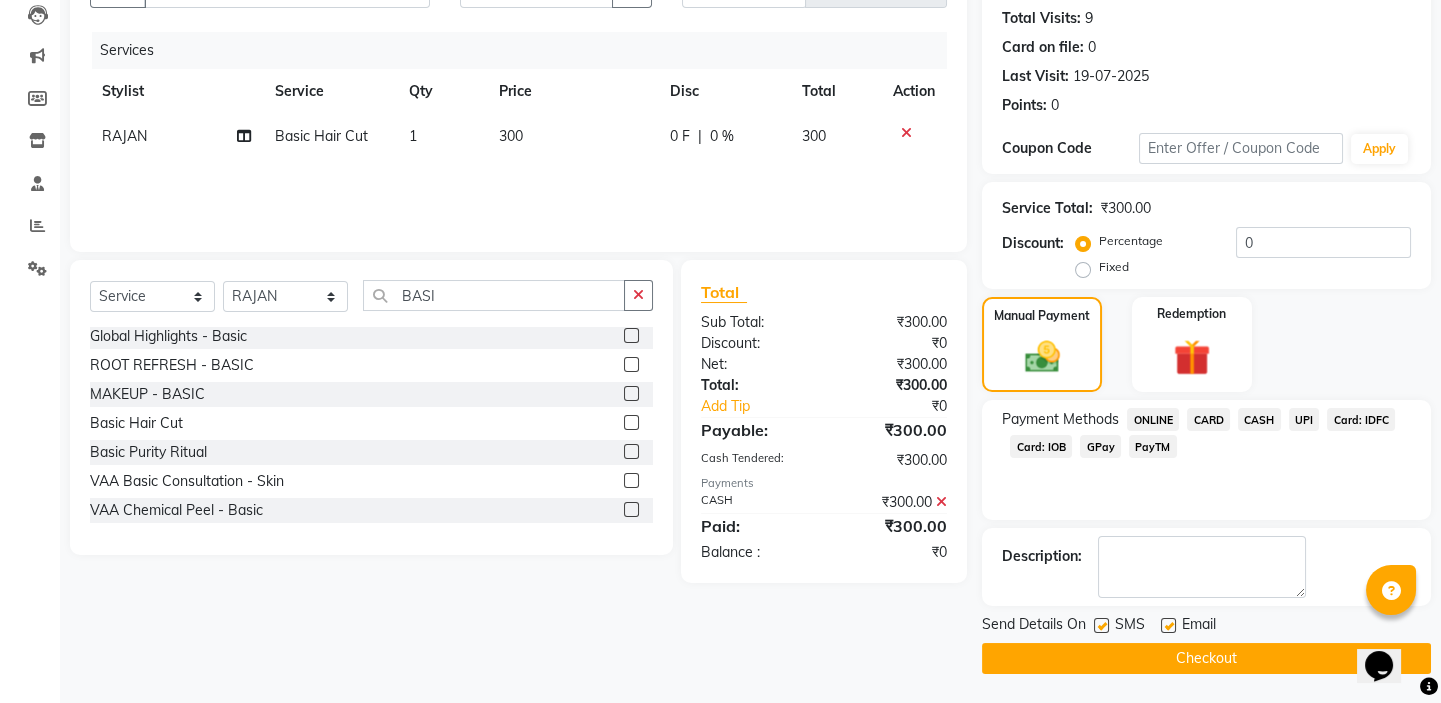click on "Checkout" 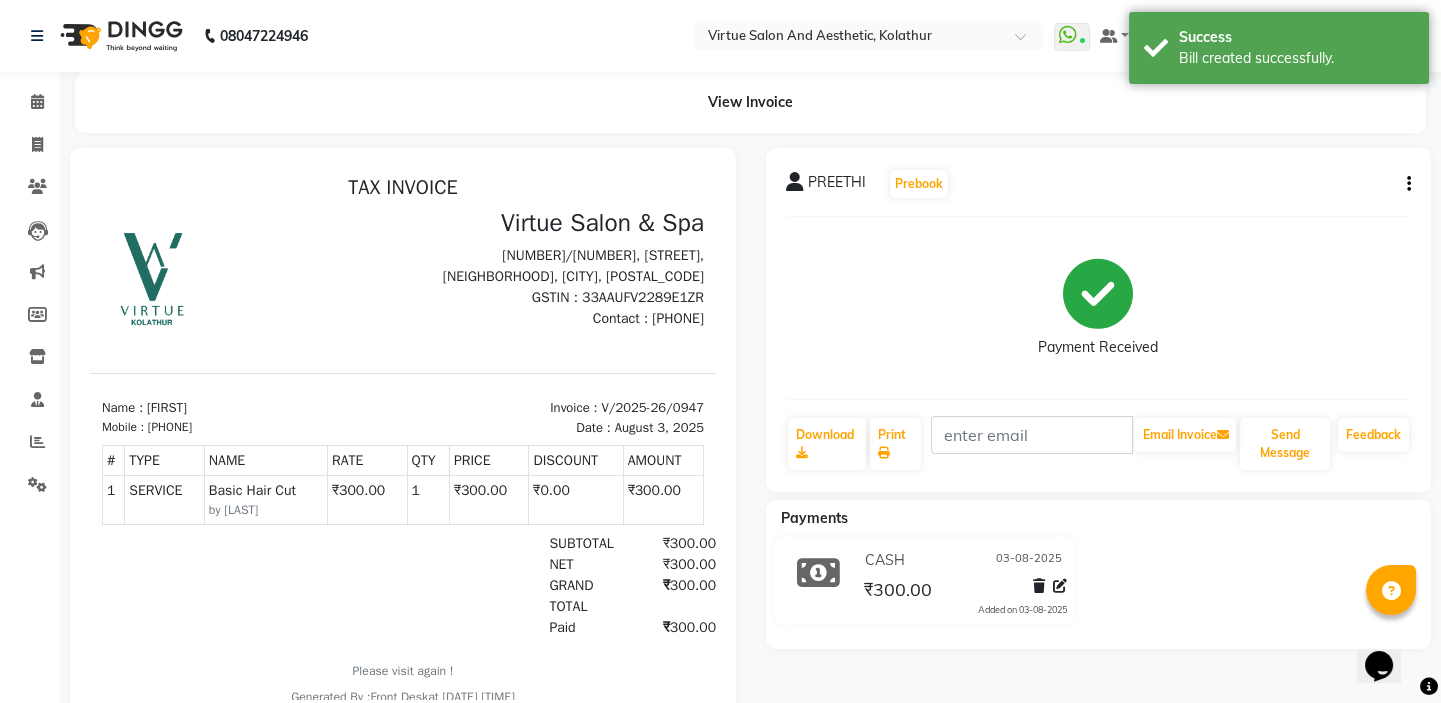scroll, scrollTop: 0, scrollLeft: 0, axis: both 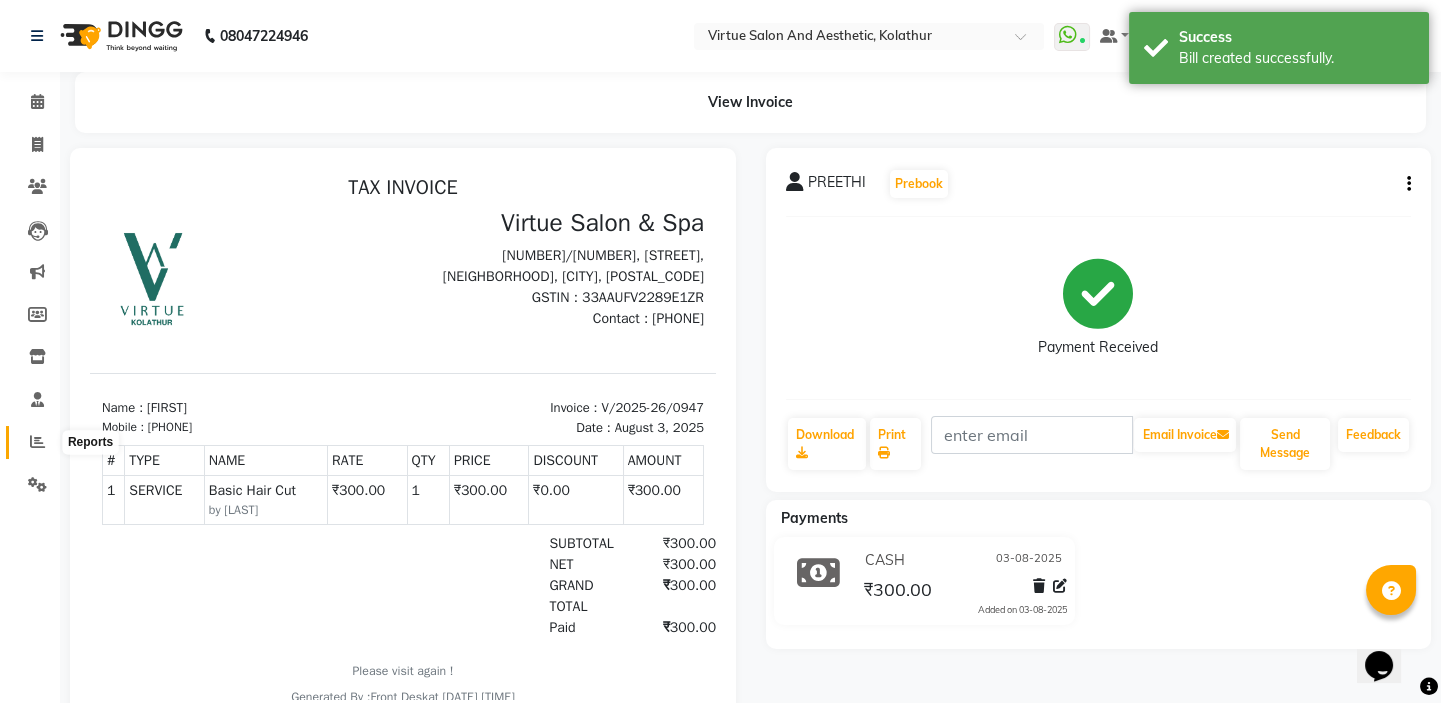 click 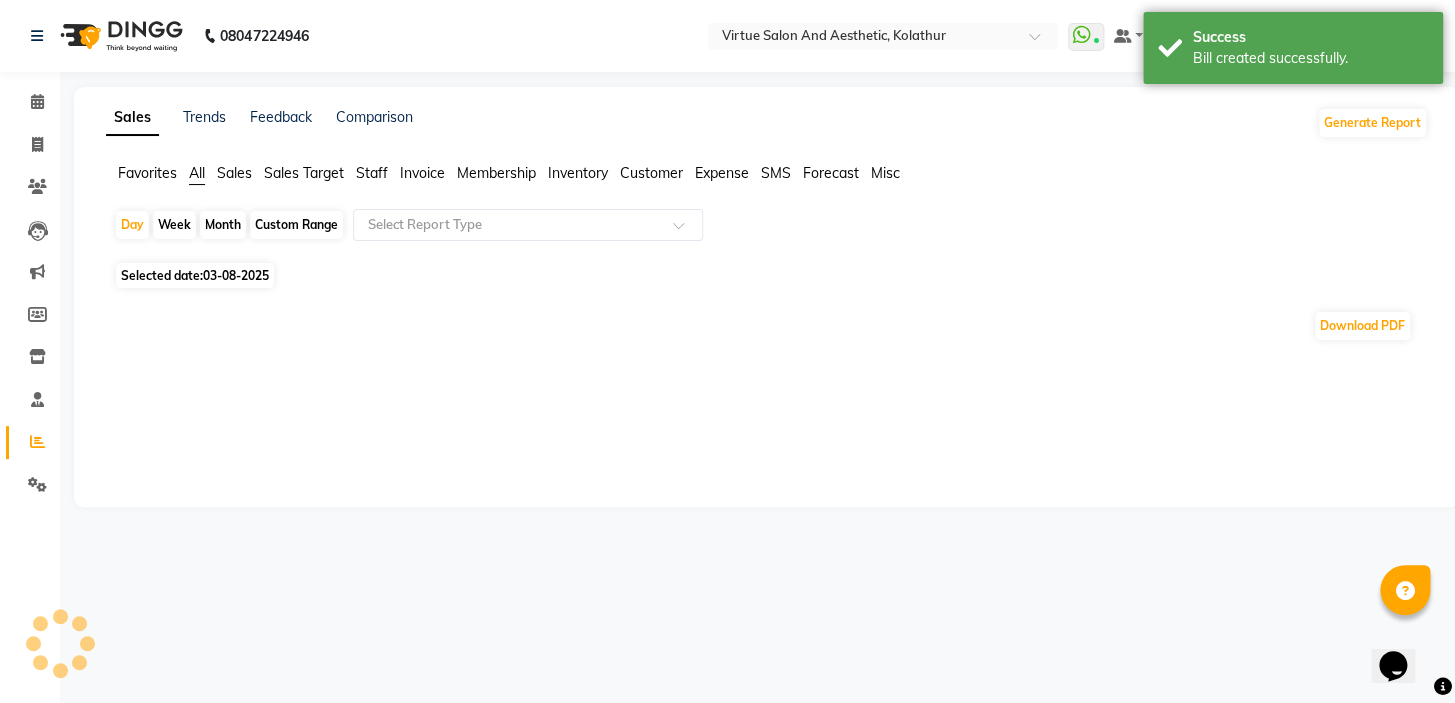 click on "Sales" 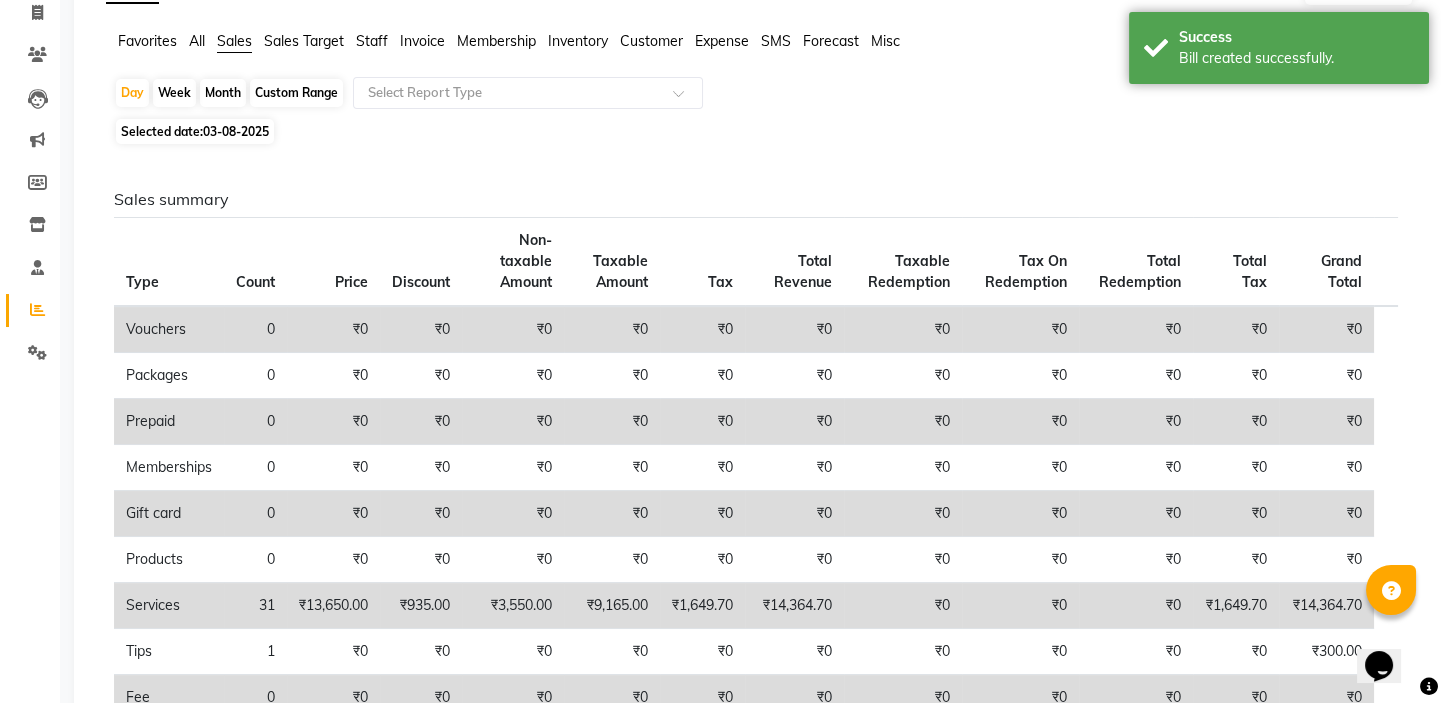 scroll, scrollTop: 0, scrollLeft: 0, axis: both 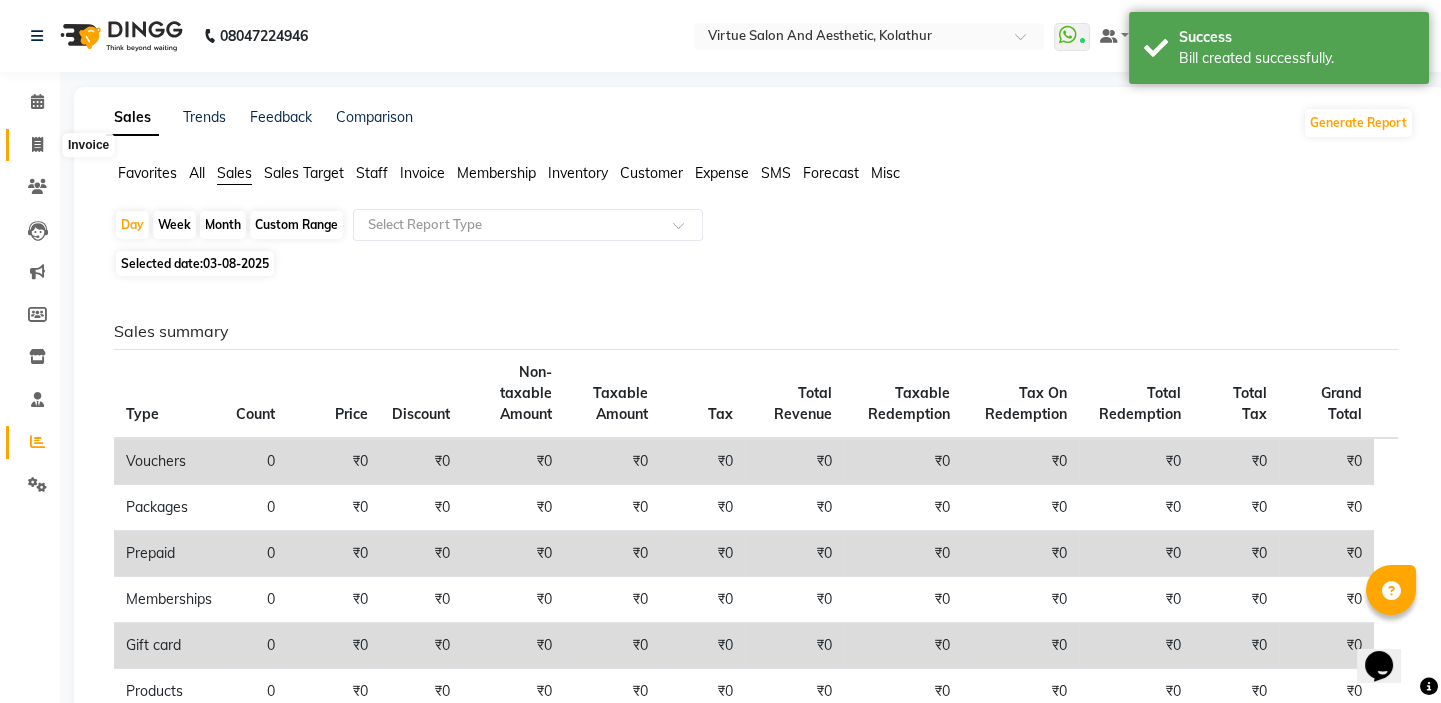 click 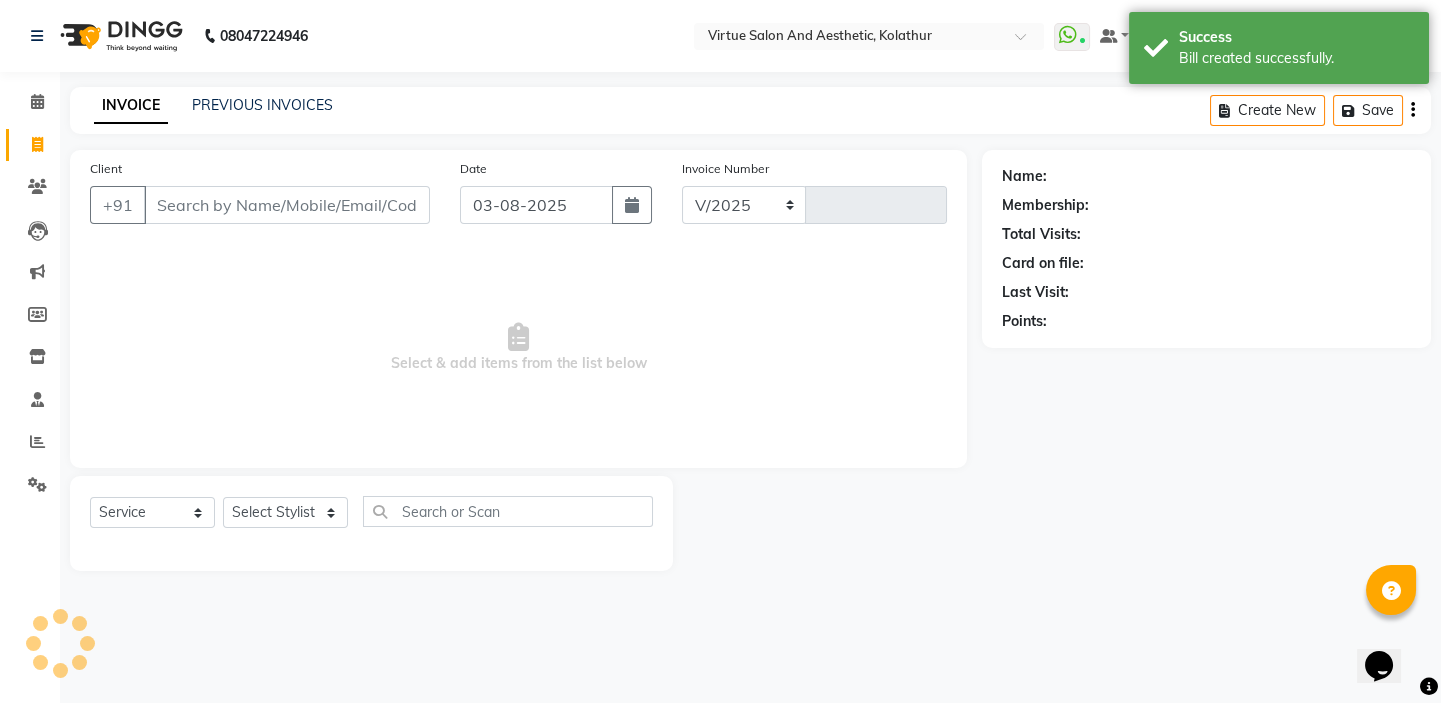 select on "7053" 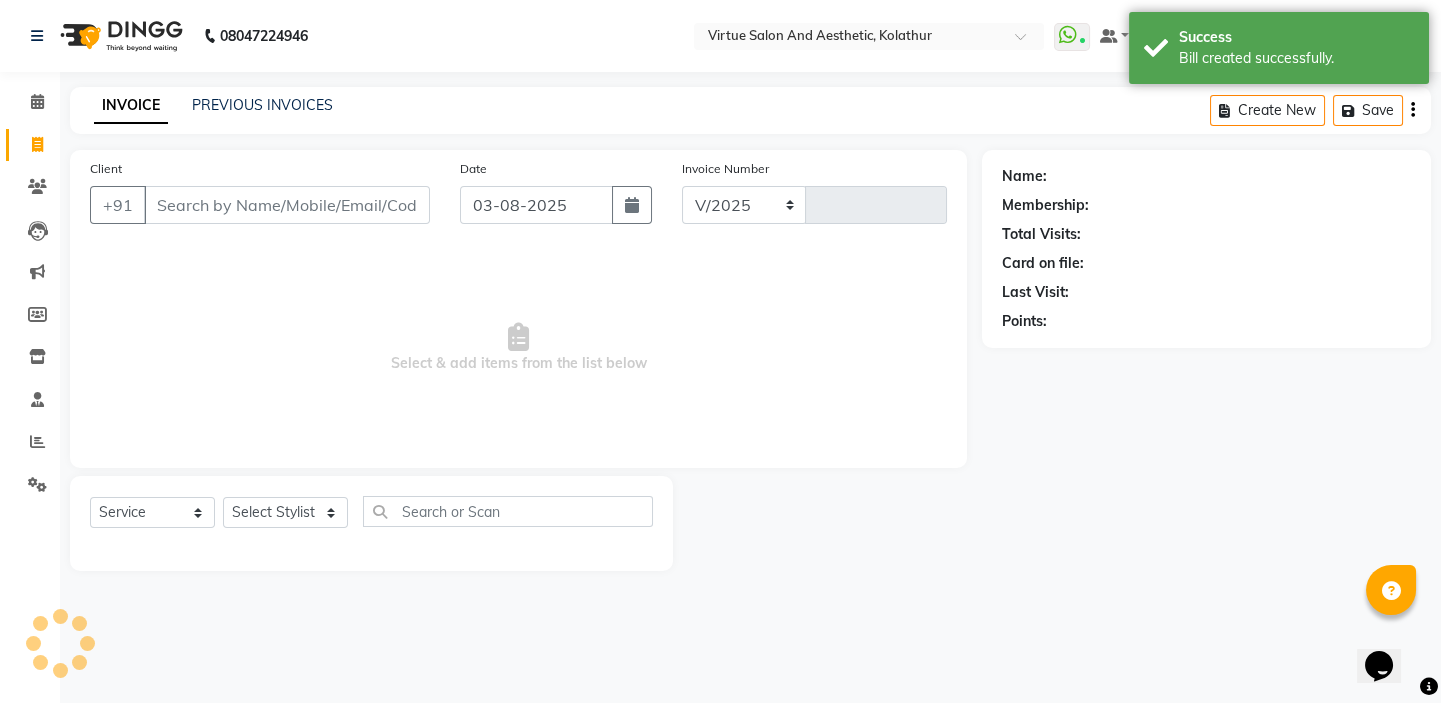type on "0948" 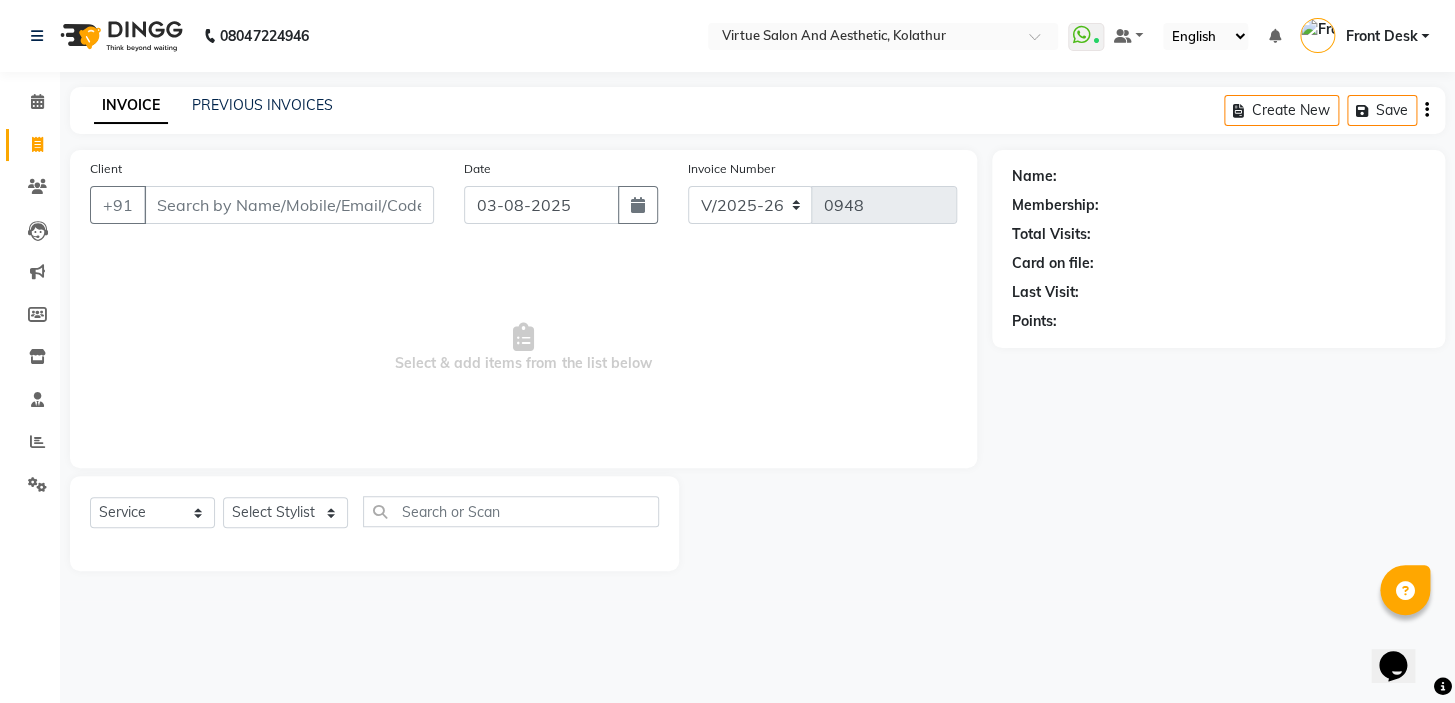 click on "Client" at bounding box center (289, 205) 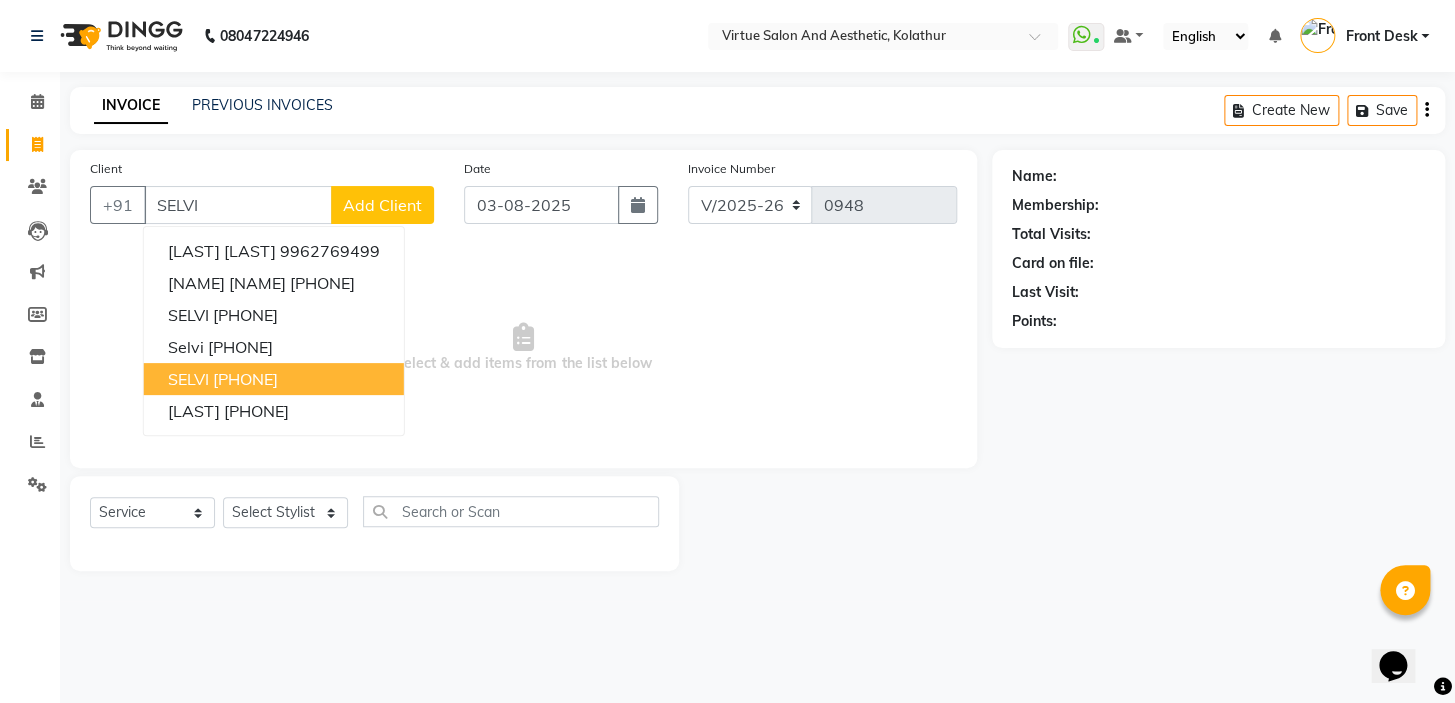 click on "[PHONE]" at bounding box center [245, 379] 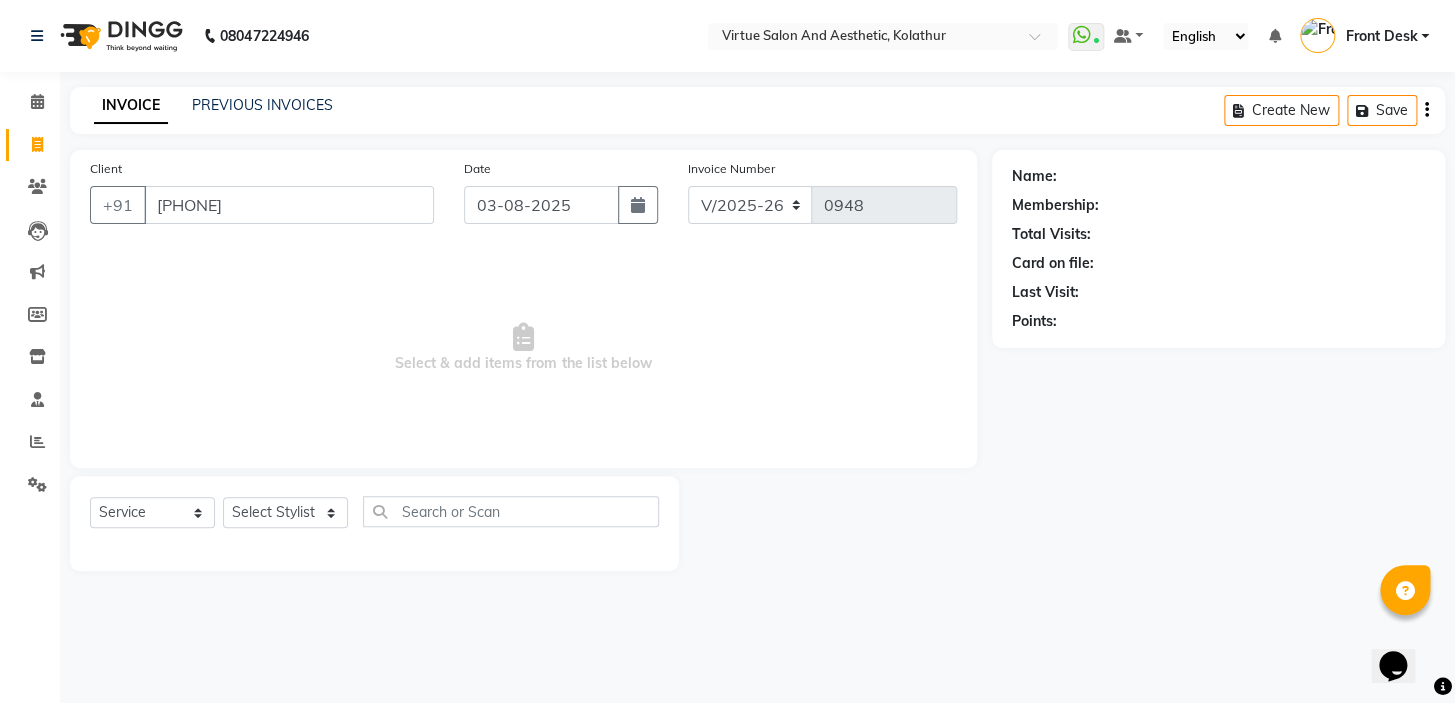 type on "[PHONE]" 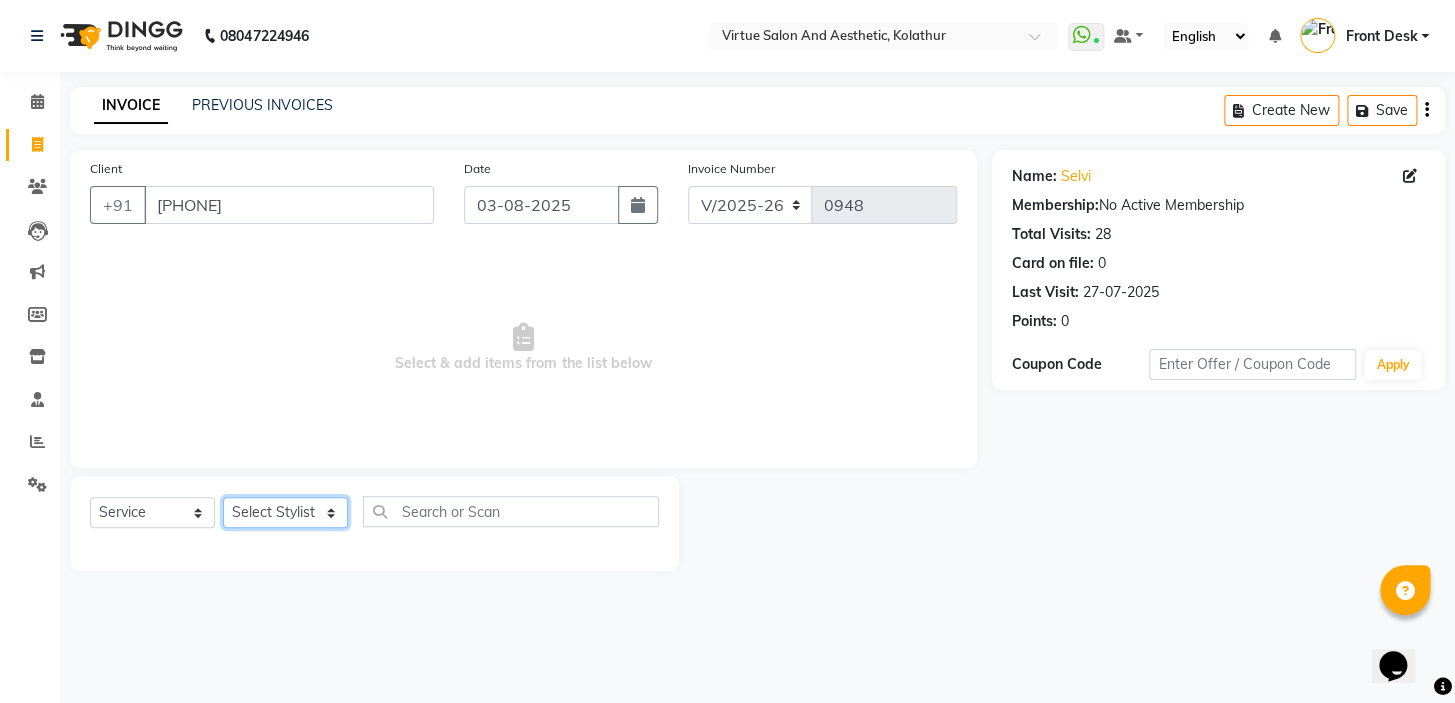 click on "Select Stylist [NAME] [NAME] [NAME] Front Desk [NAME] [NAME] [NAME] [NAME] [NAME] [NAME]" 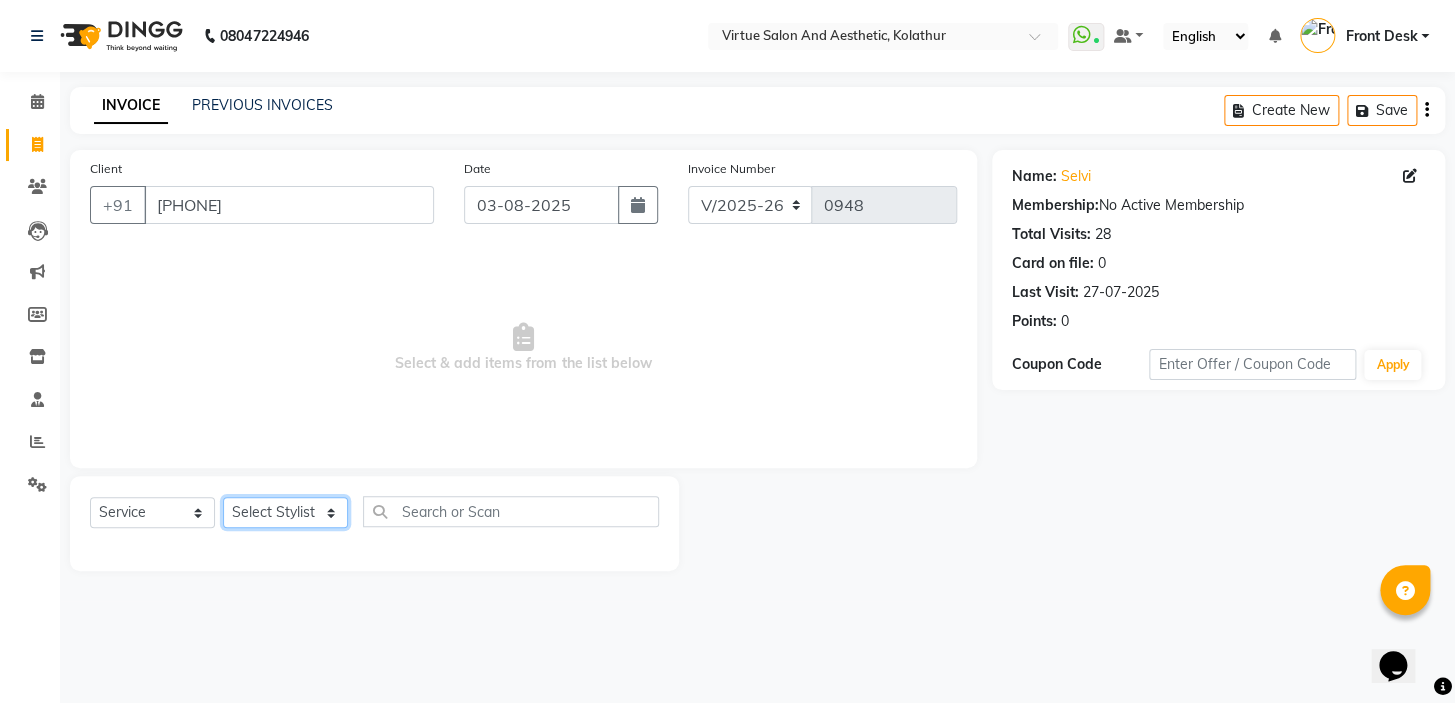 select on "62506" 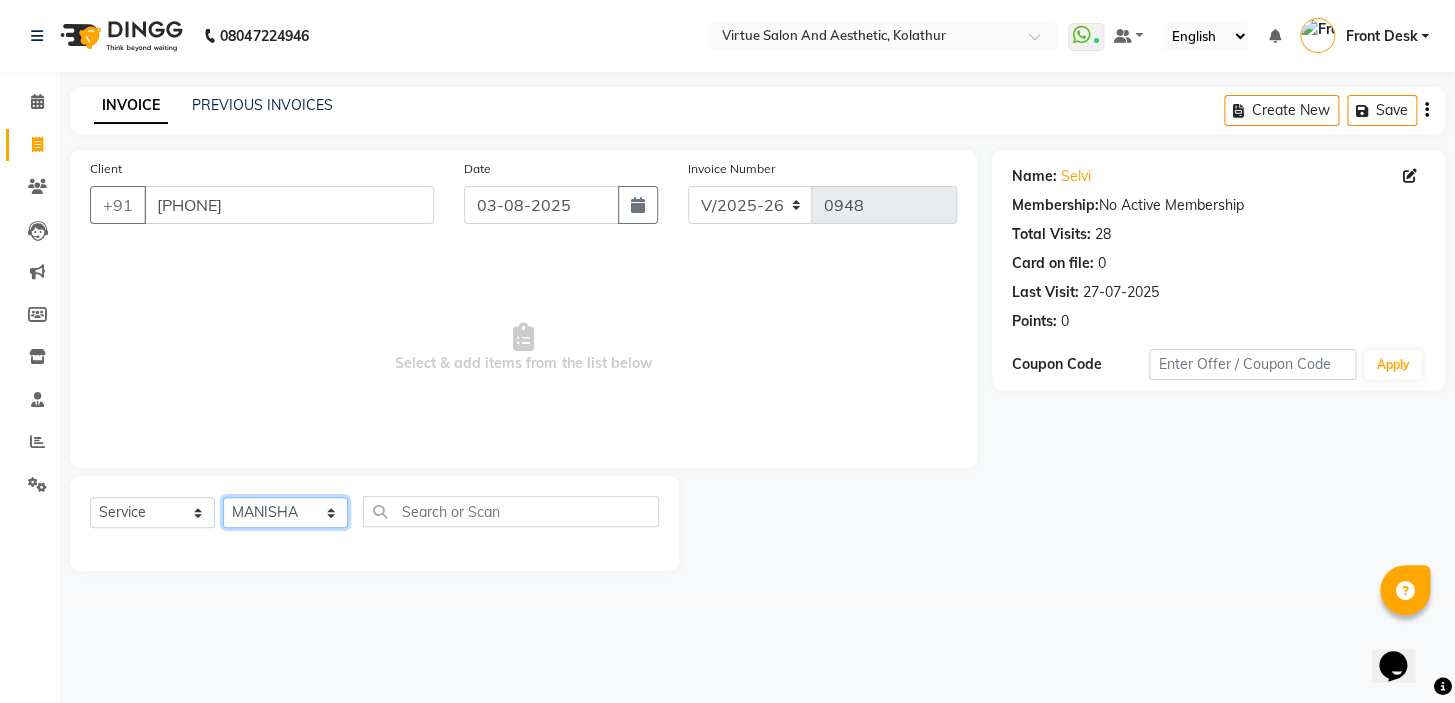click on "Select Stylist [NAME] [NAME] [NAME] Front Desk [NAME] [NAME] [NAME] [NAME] [NAME] [NAME]" 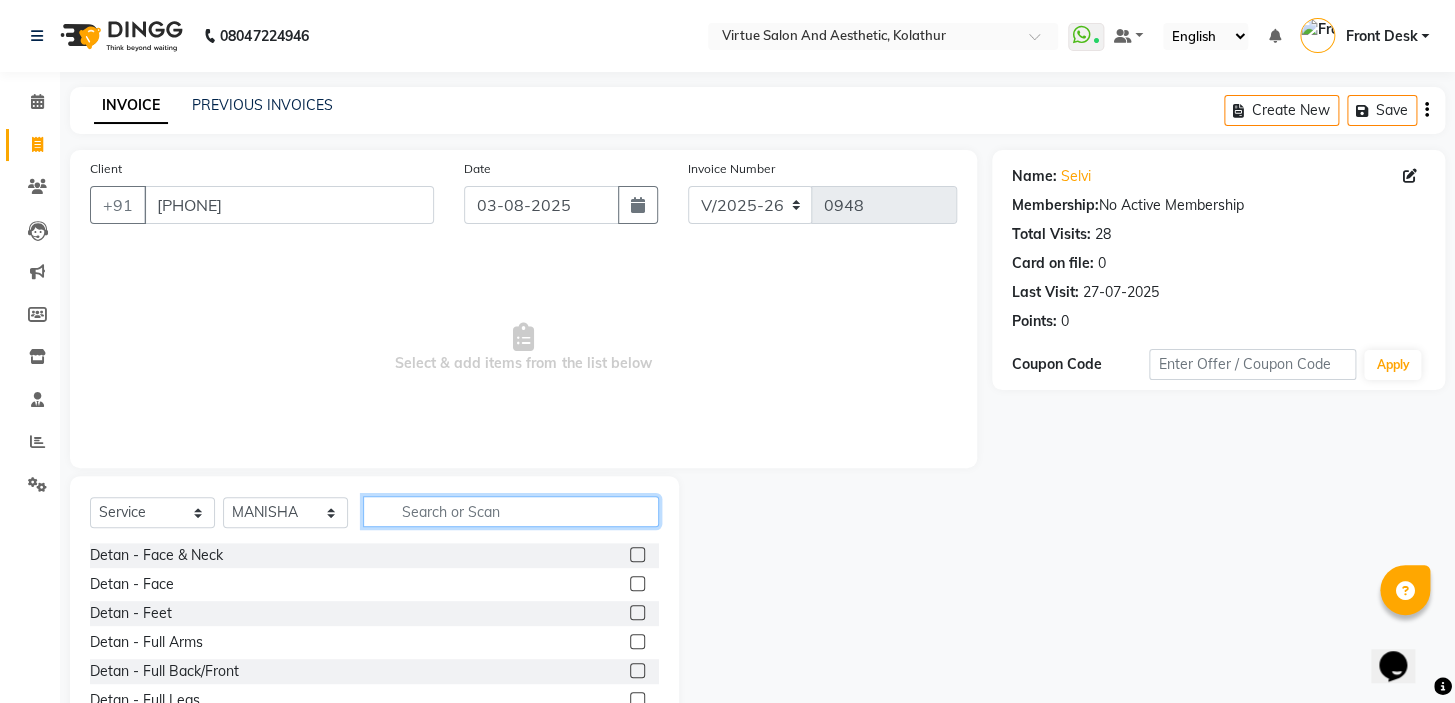 click 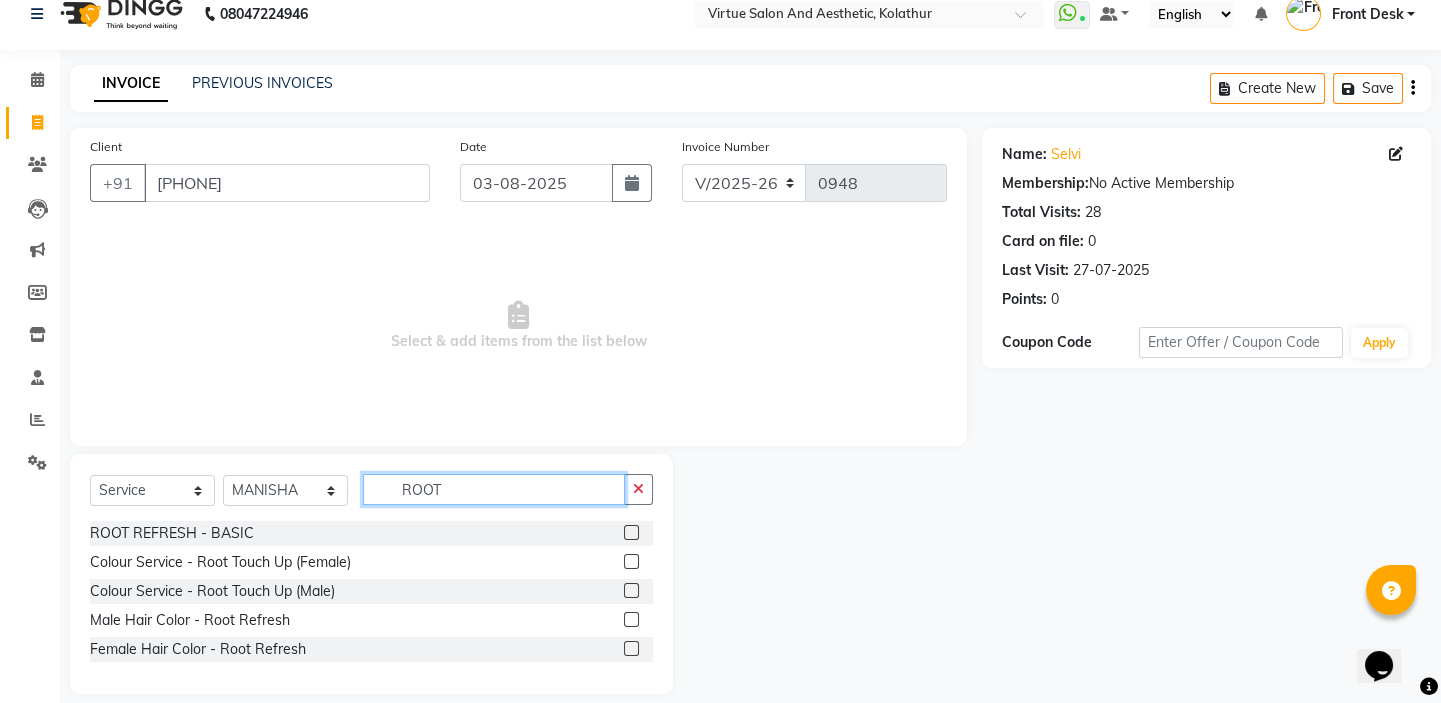scroll, scrollTop: 43, scrollLeft: 0, axis: vertical 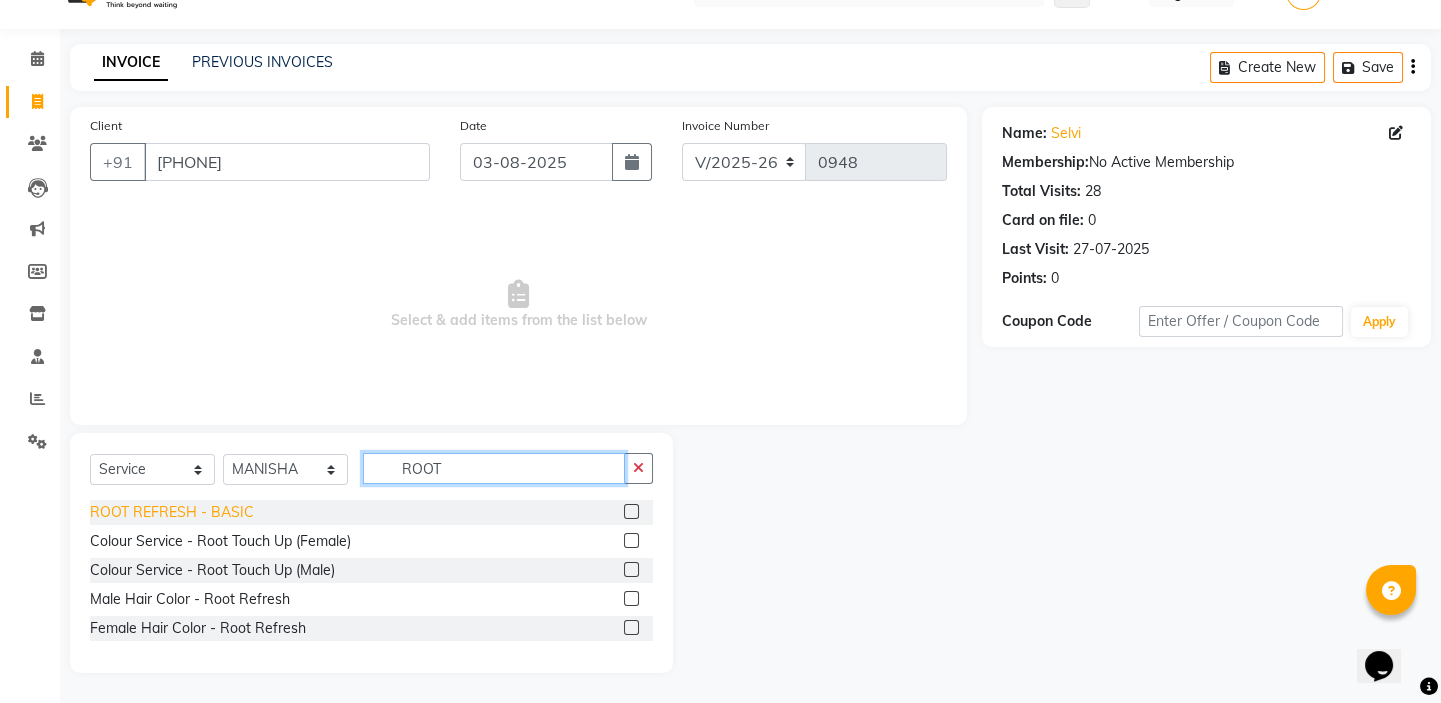 type on "ROOT" 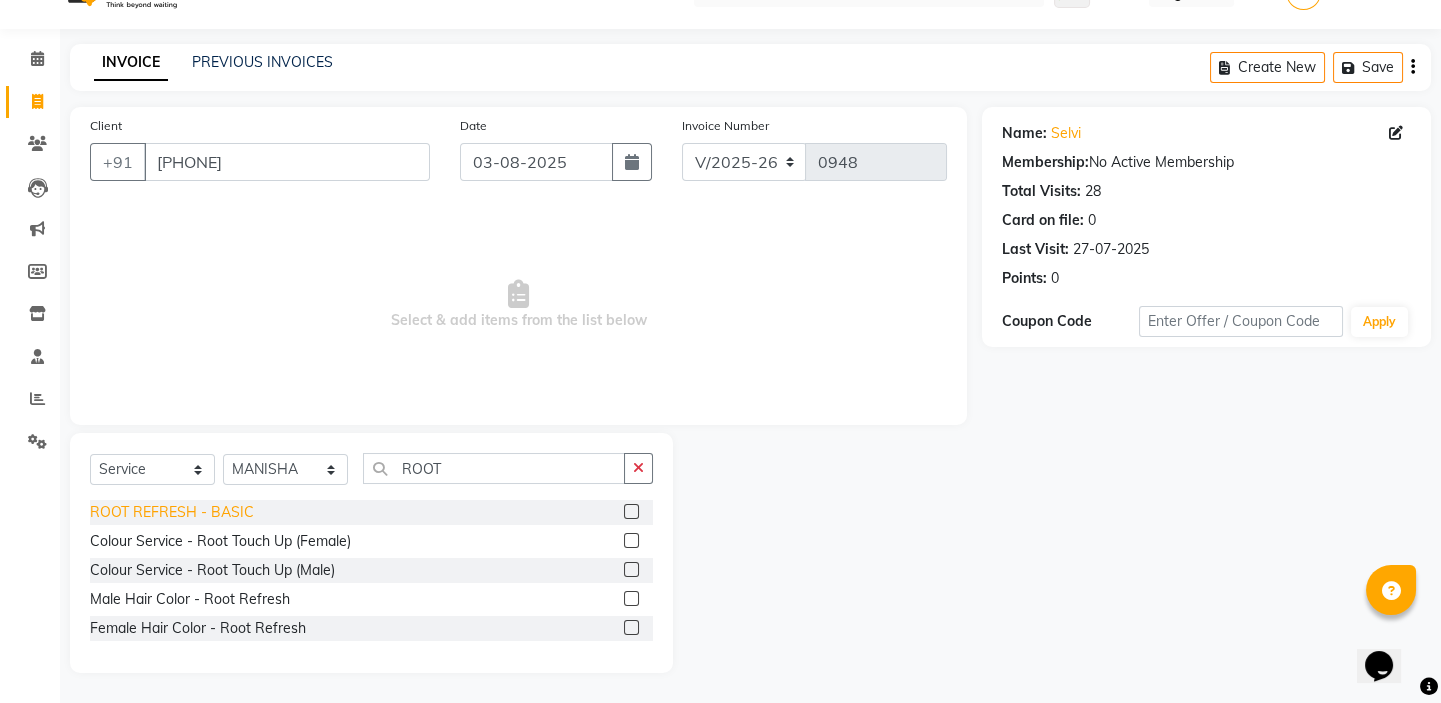 click on "ROOT REFRESH - BASIC" 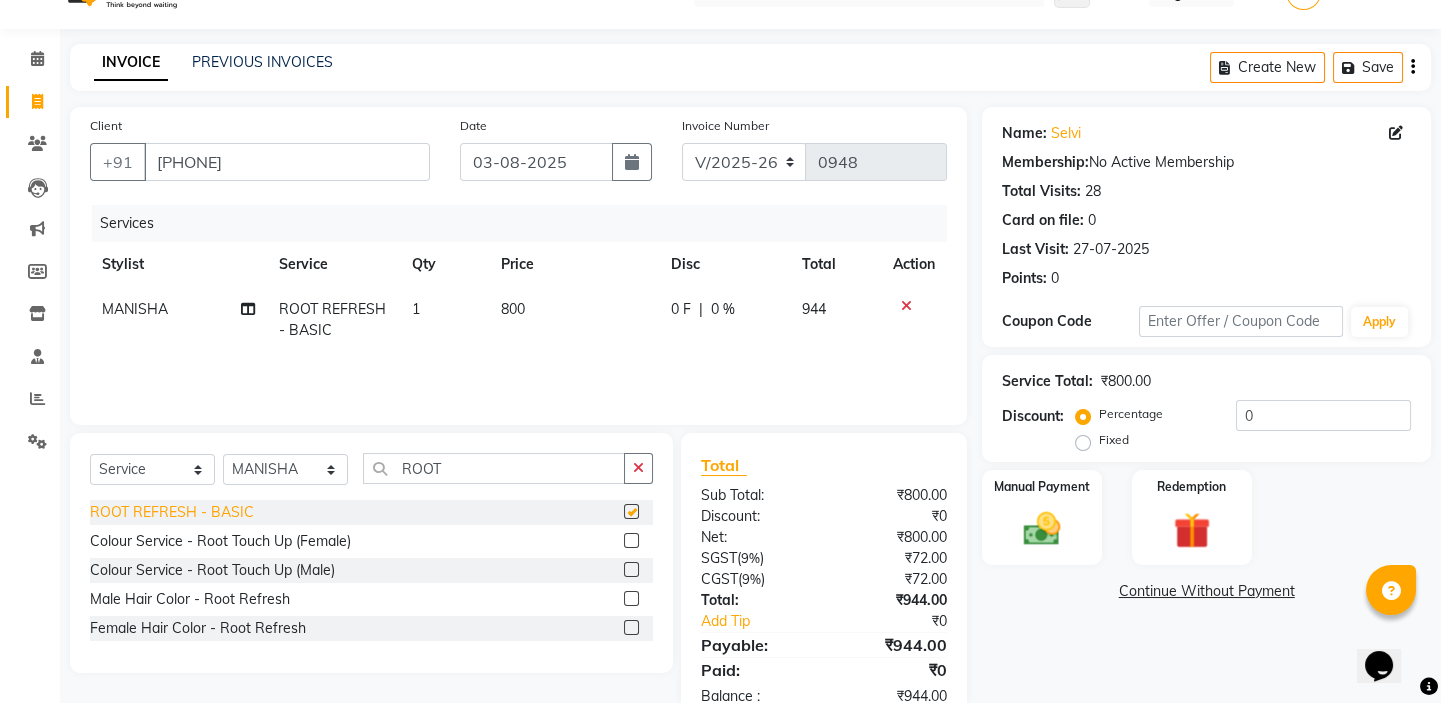 checkbox on "false" 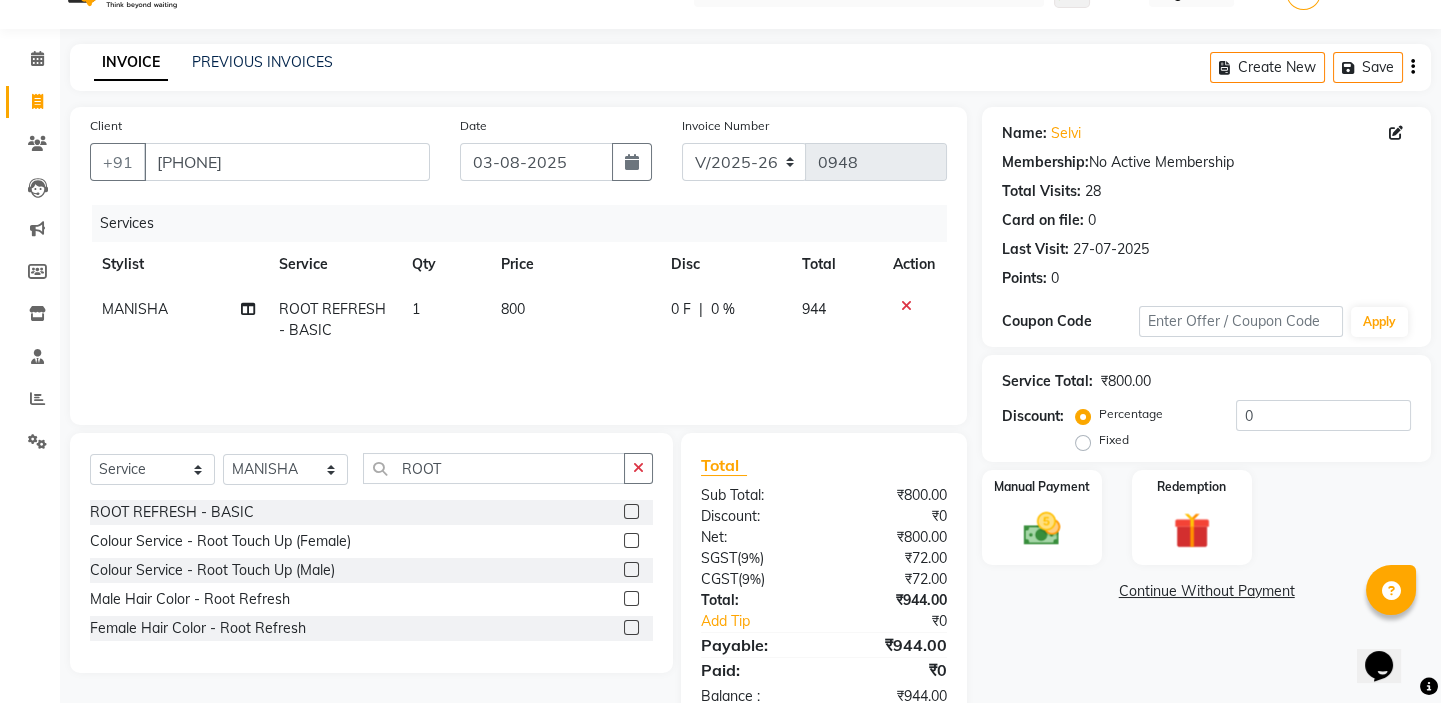 click on "800" 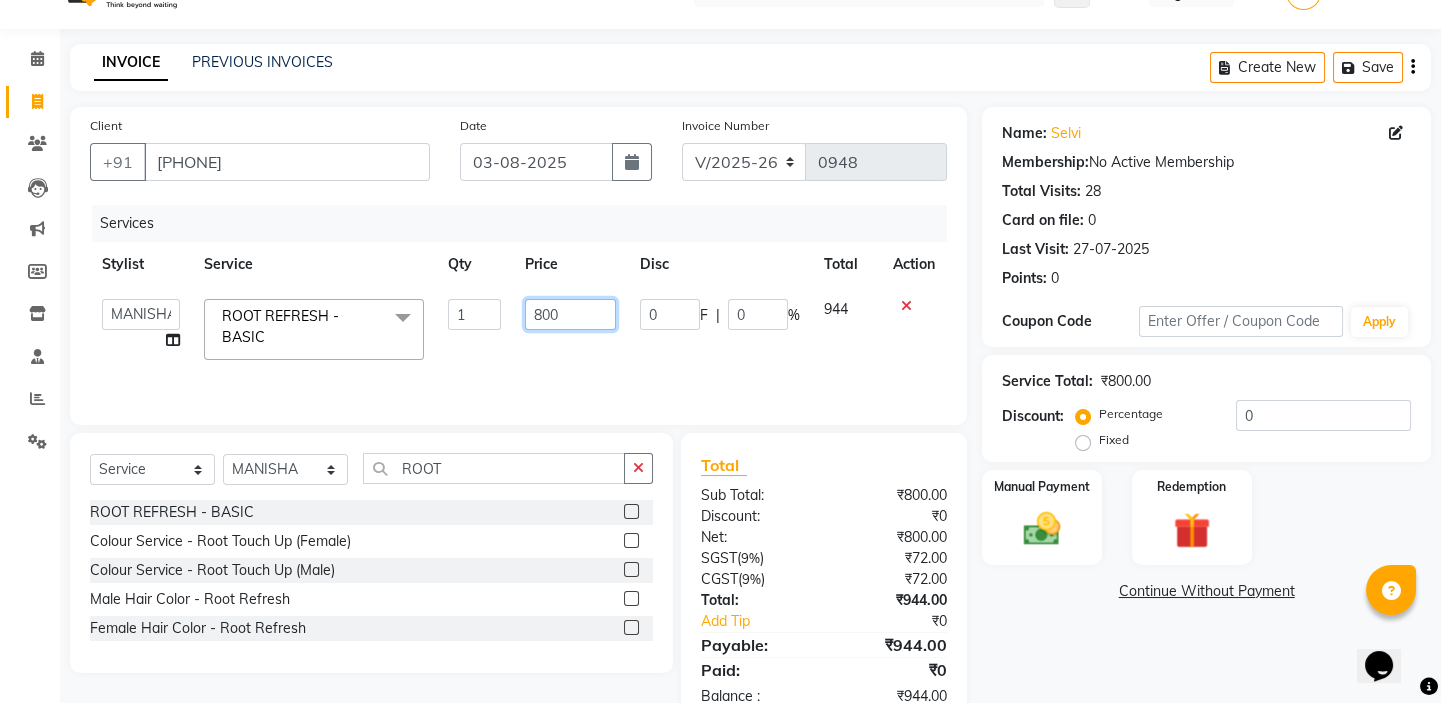 drag, startPoint x: 573, startPoint y: 310, endPoint x: 481, endPoint y: 286, distance: 95.07891 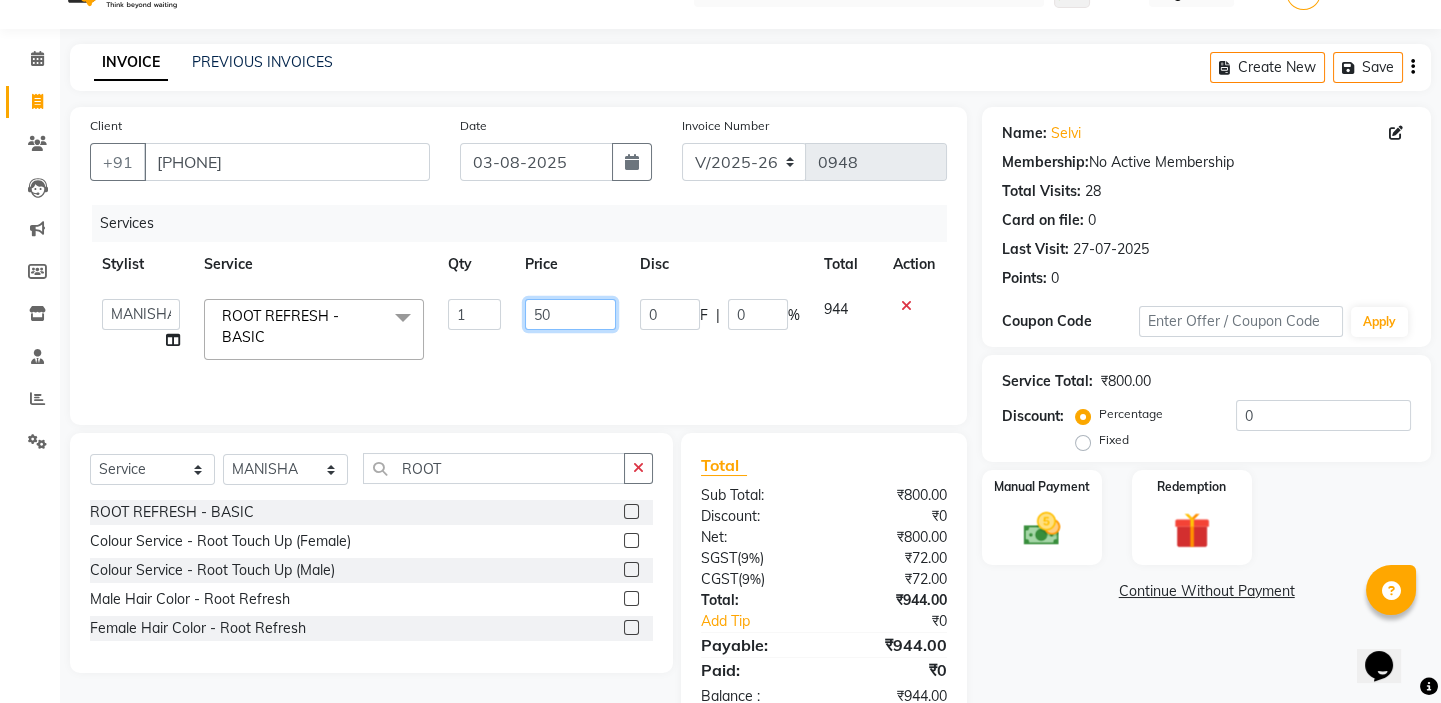 type on "500" 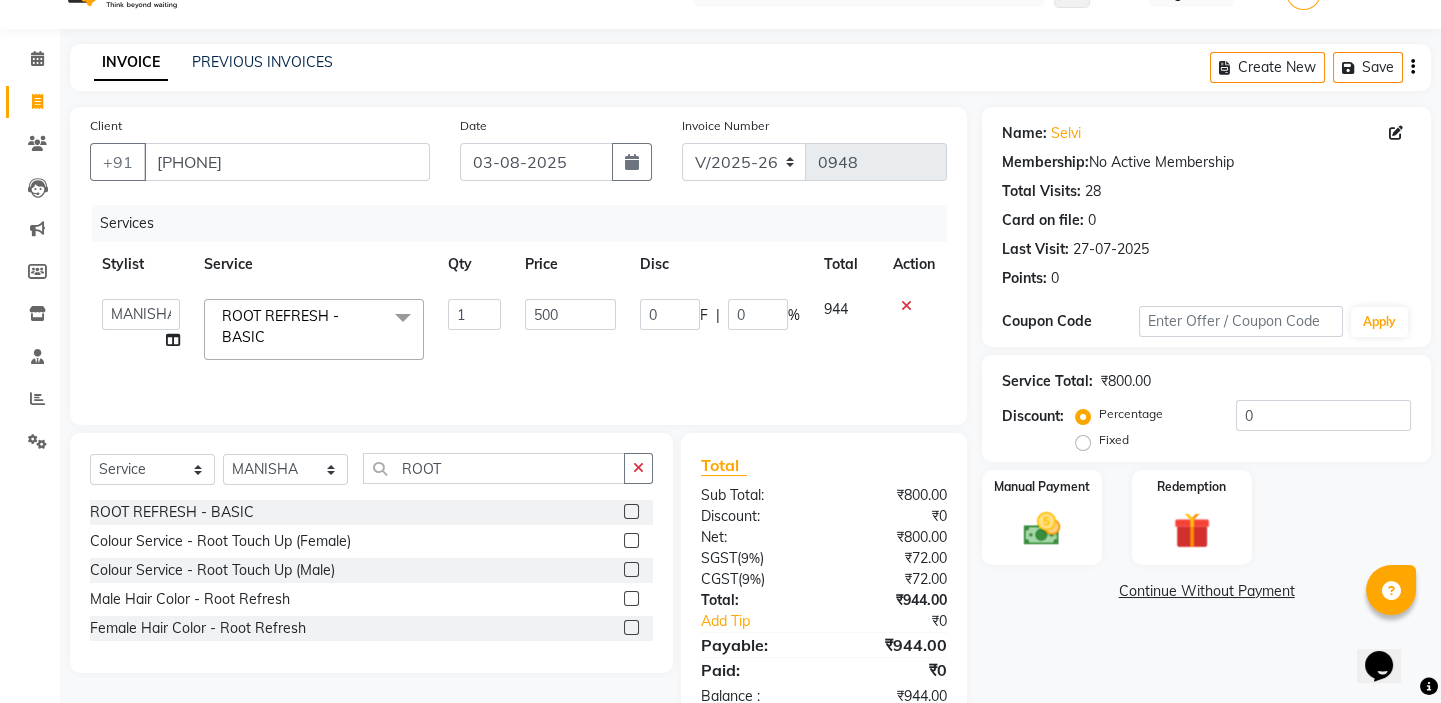 click 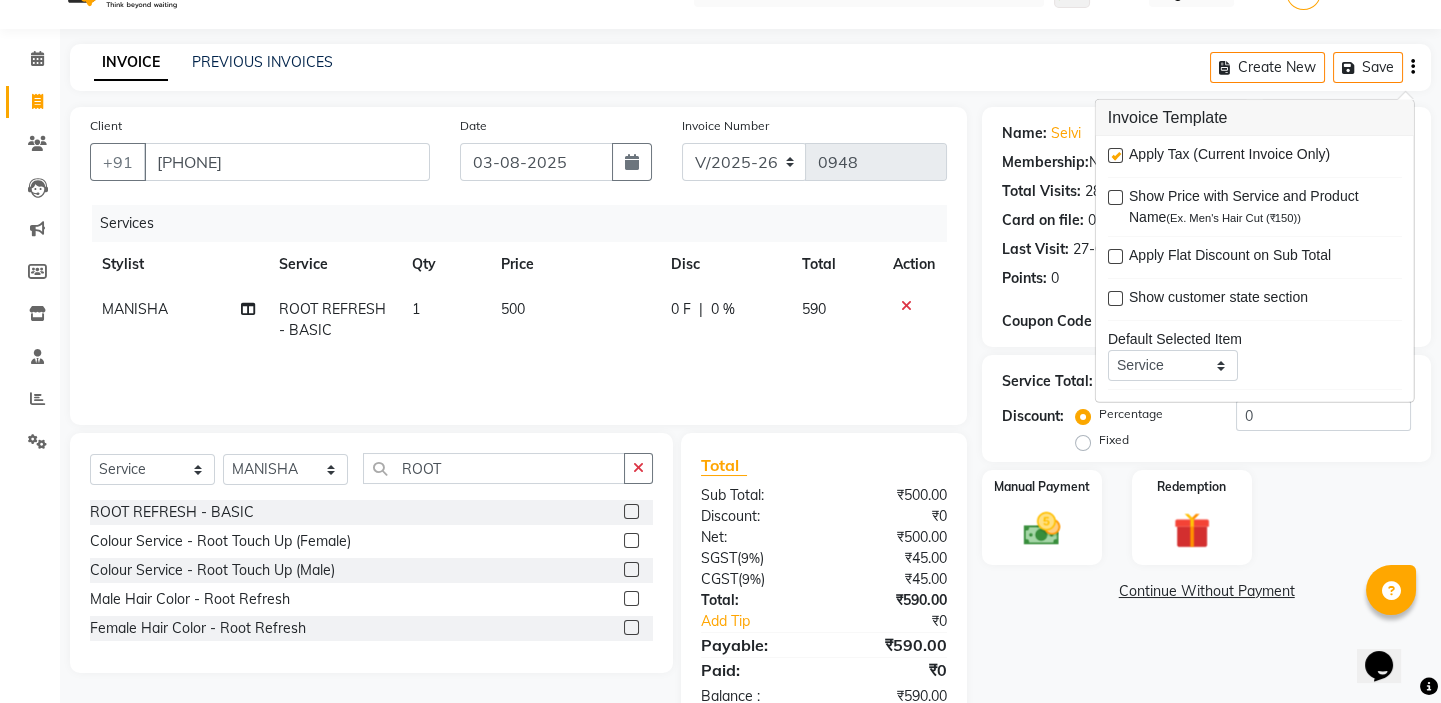 click at bounding box center (1115, 155) 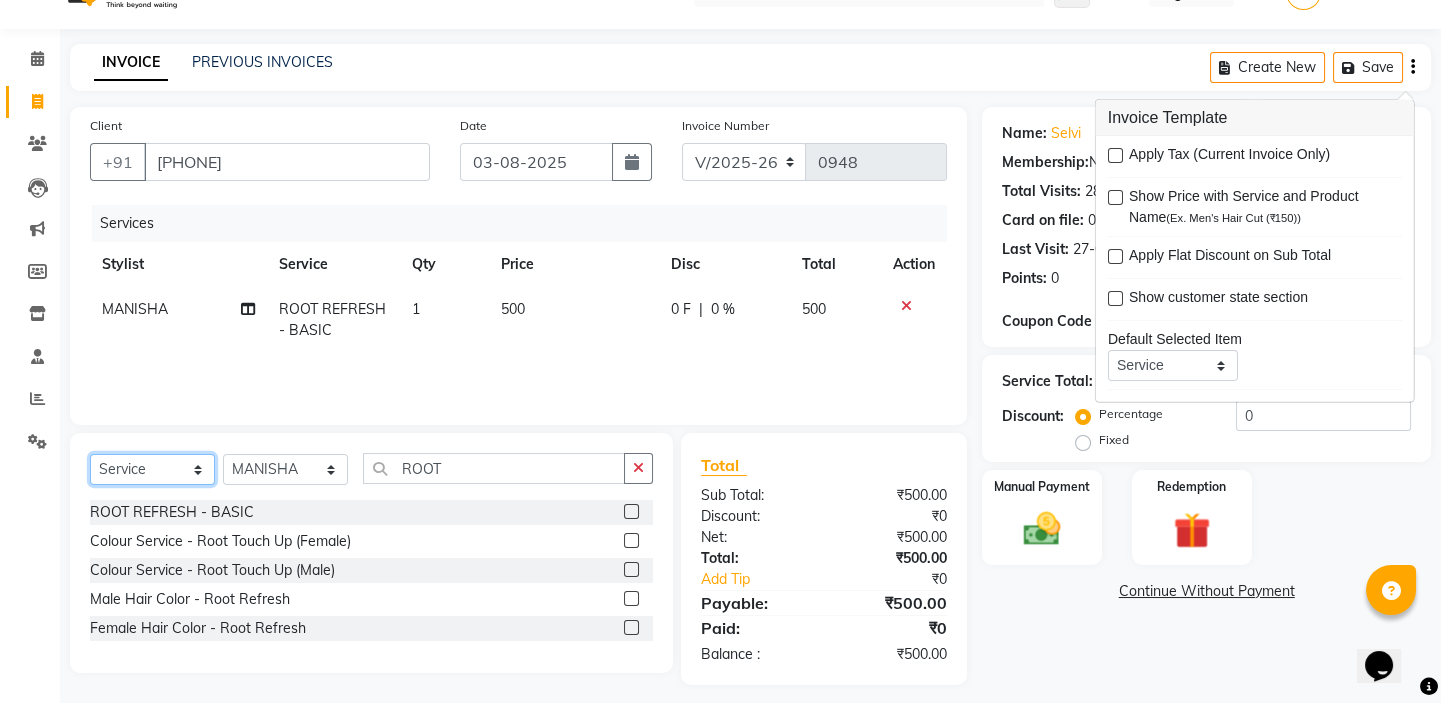 click on "Select  Service  Product  Membership  Package Voucher Prepaid Gift Card" 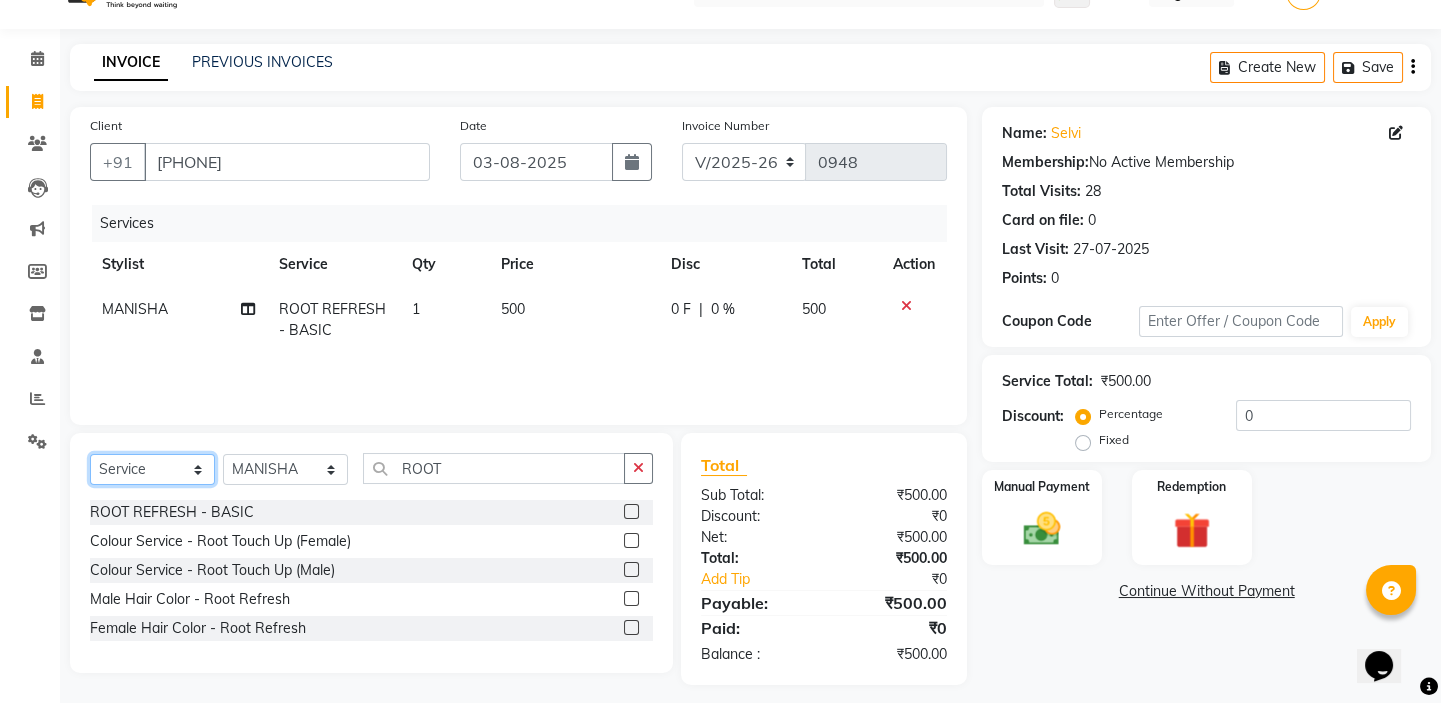 select on "product" 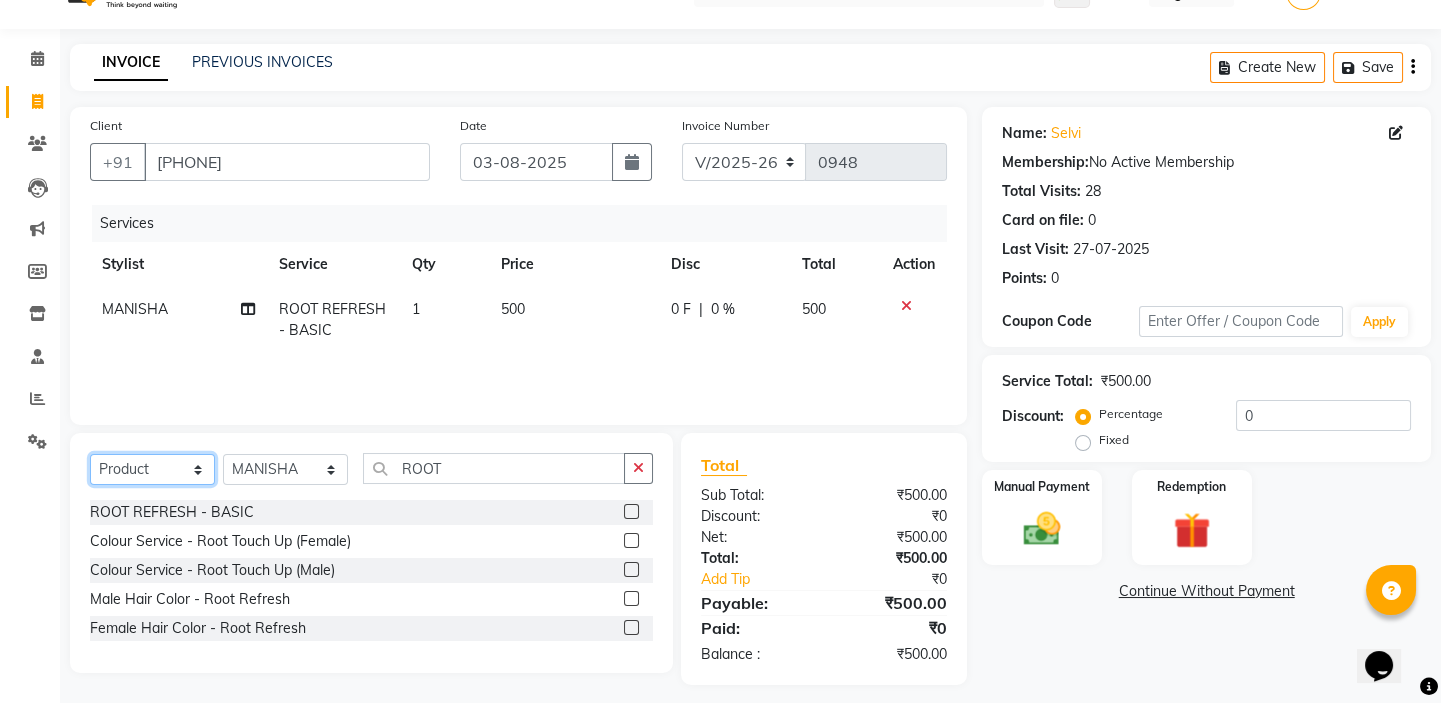 click on "Select  Service  Product  Membership  Package Voucher Prepaid Gift Card" 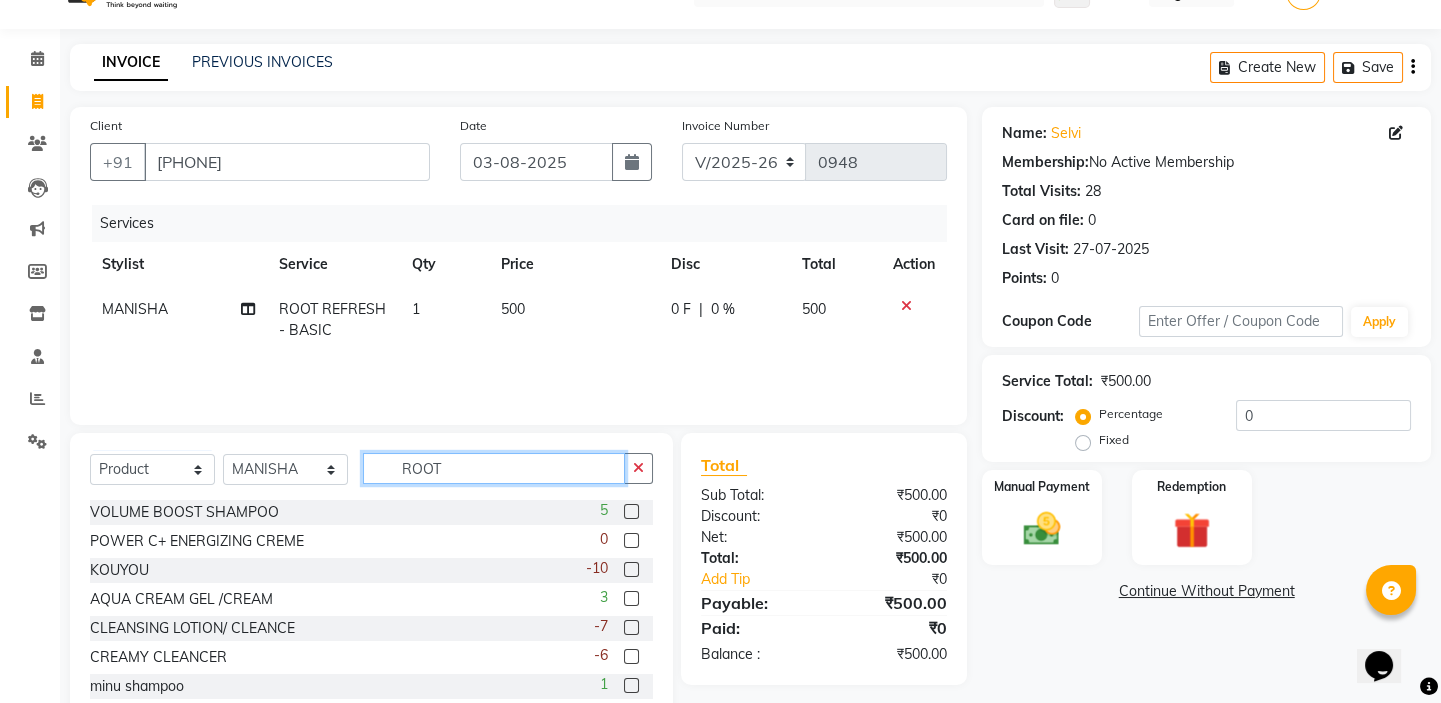 drag, startPoint x: 452, startPoint y: 471, endPoint x: 368, endPoint y: 446, distance: 87.64131 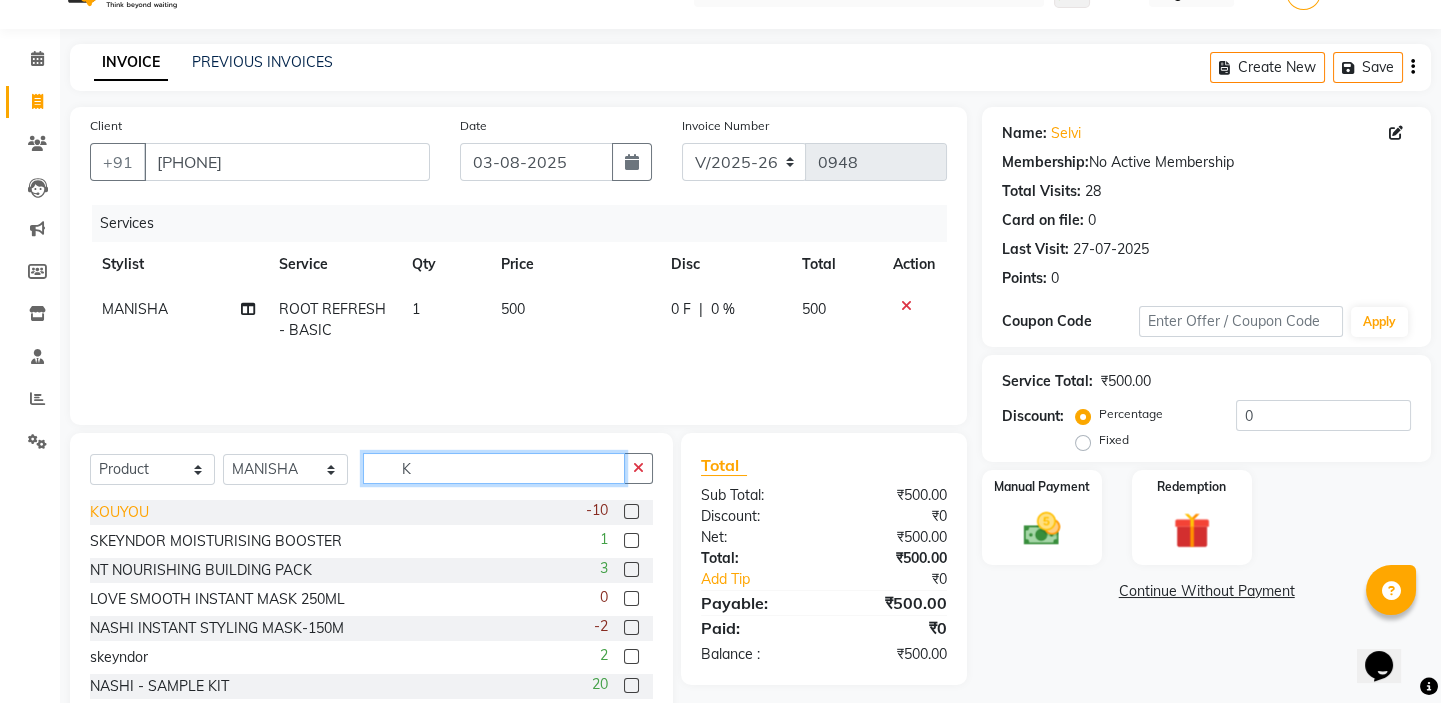 type on "K" 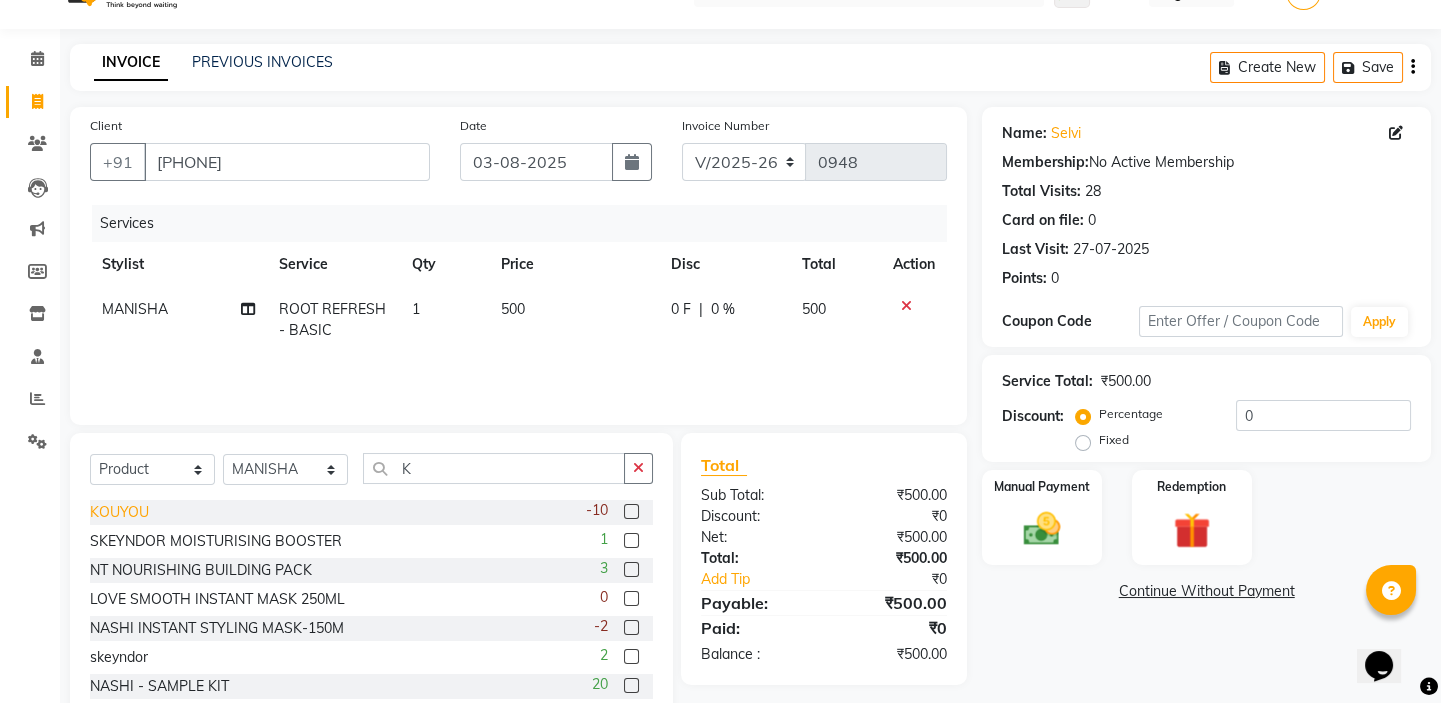 click on "KOUYOU" 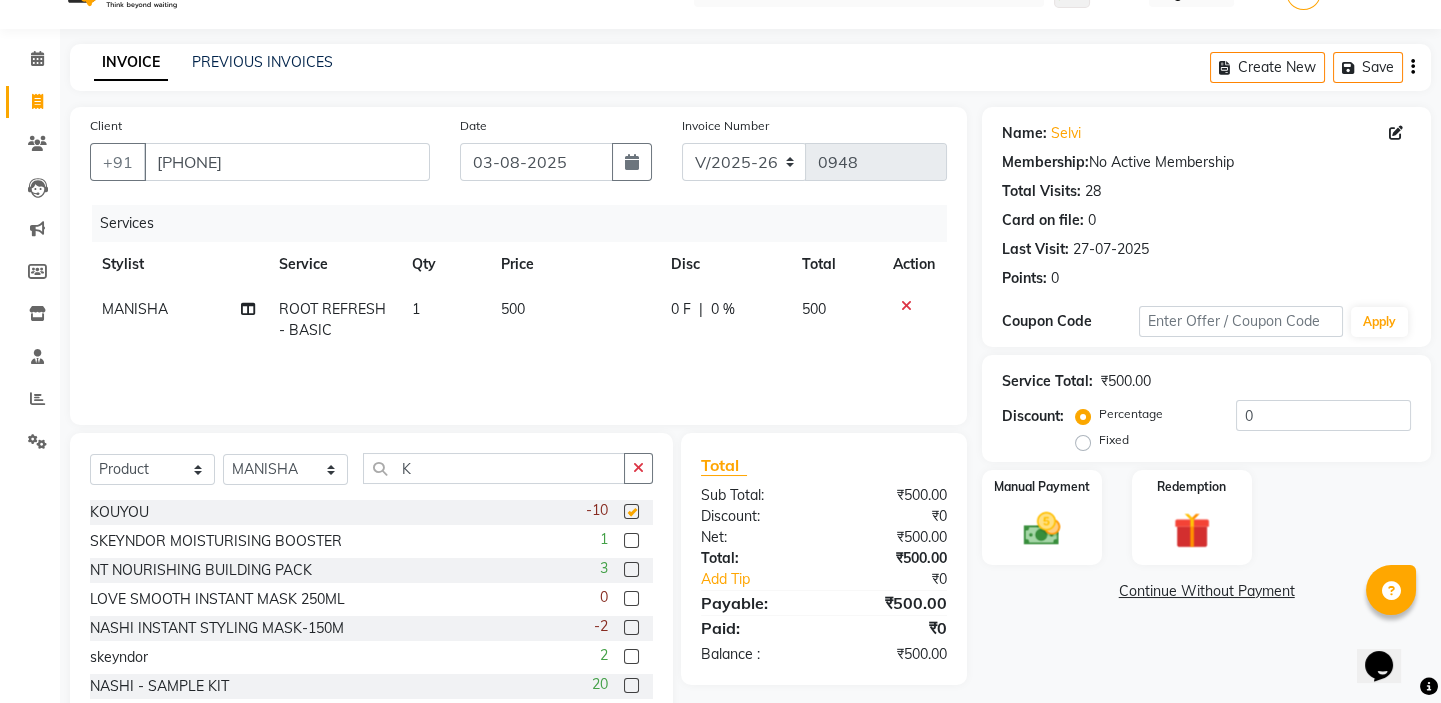 checkbox on "false" 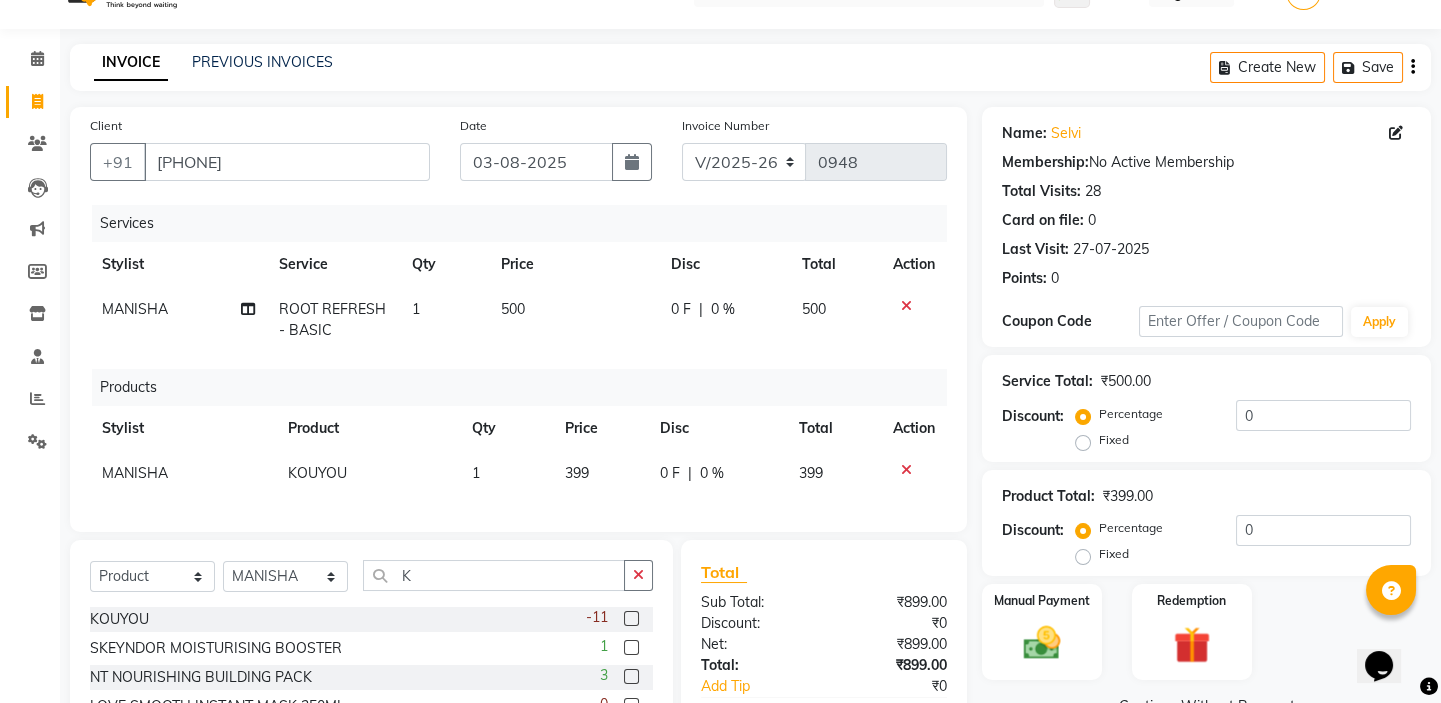scroll, scrollTop: 219, scrollLeft: 0, axis: vertical 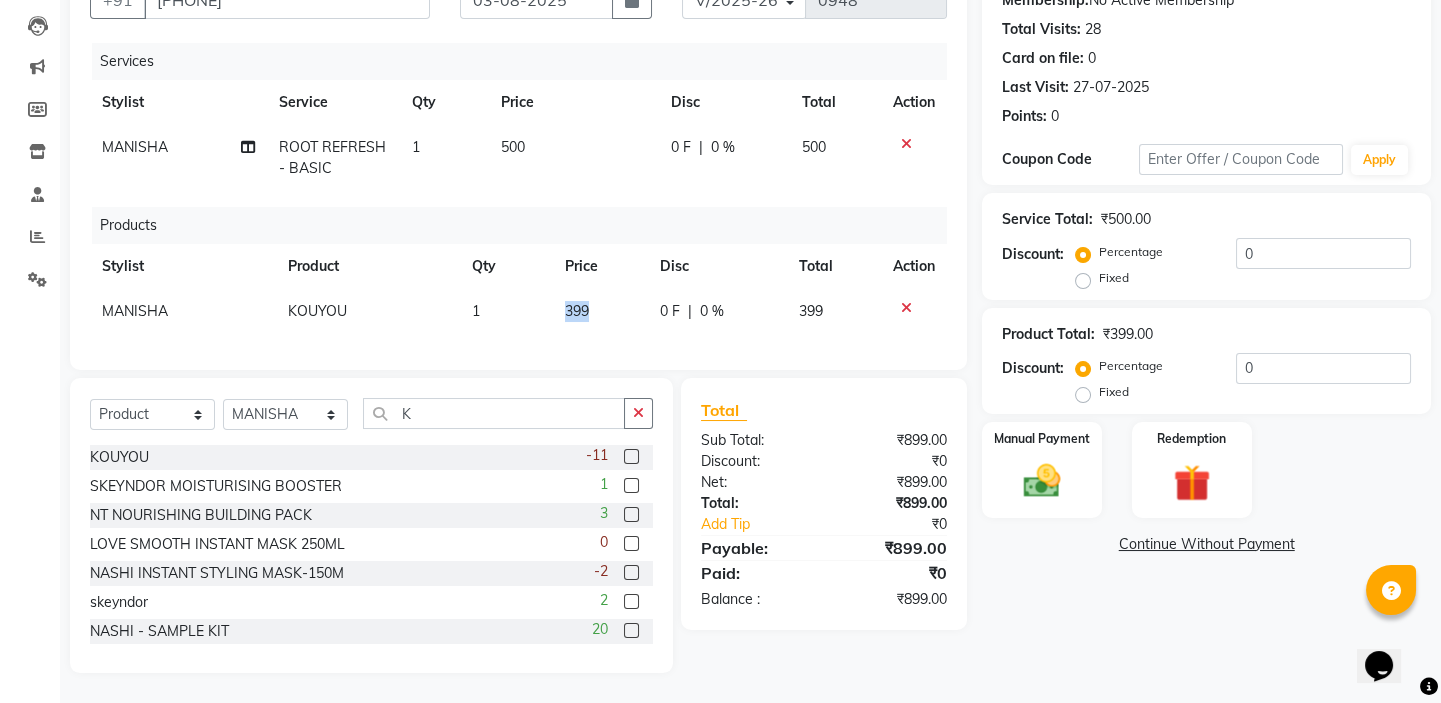 drag, startPoint x: 610, startPoint y: 294, endPoint x: 556, endPoint y: 294, distance: 54 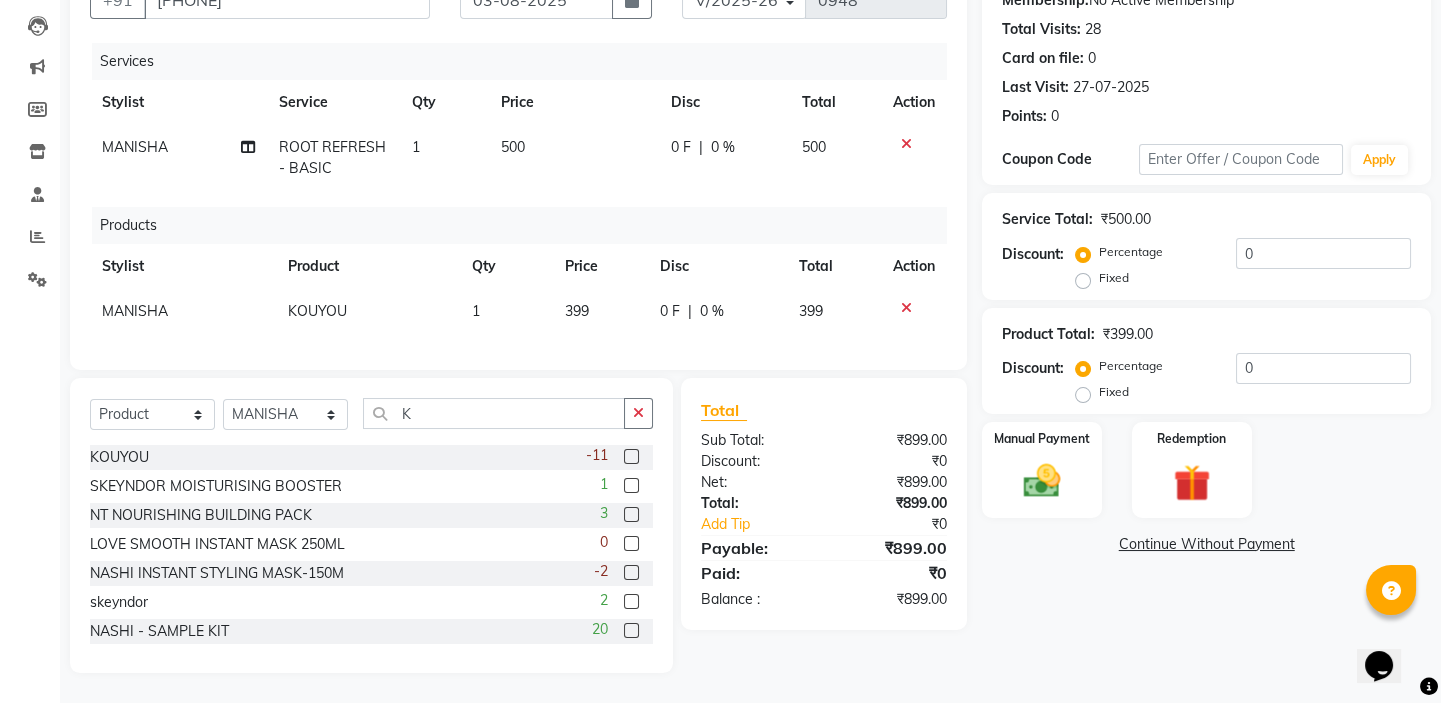 select on "62506" 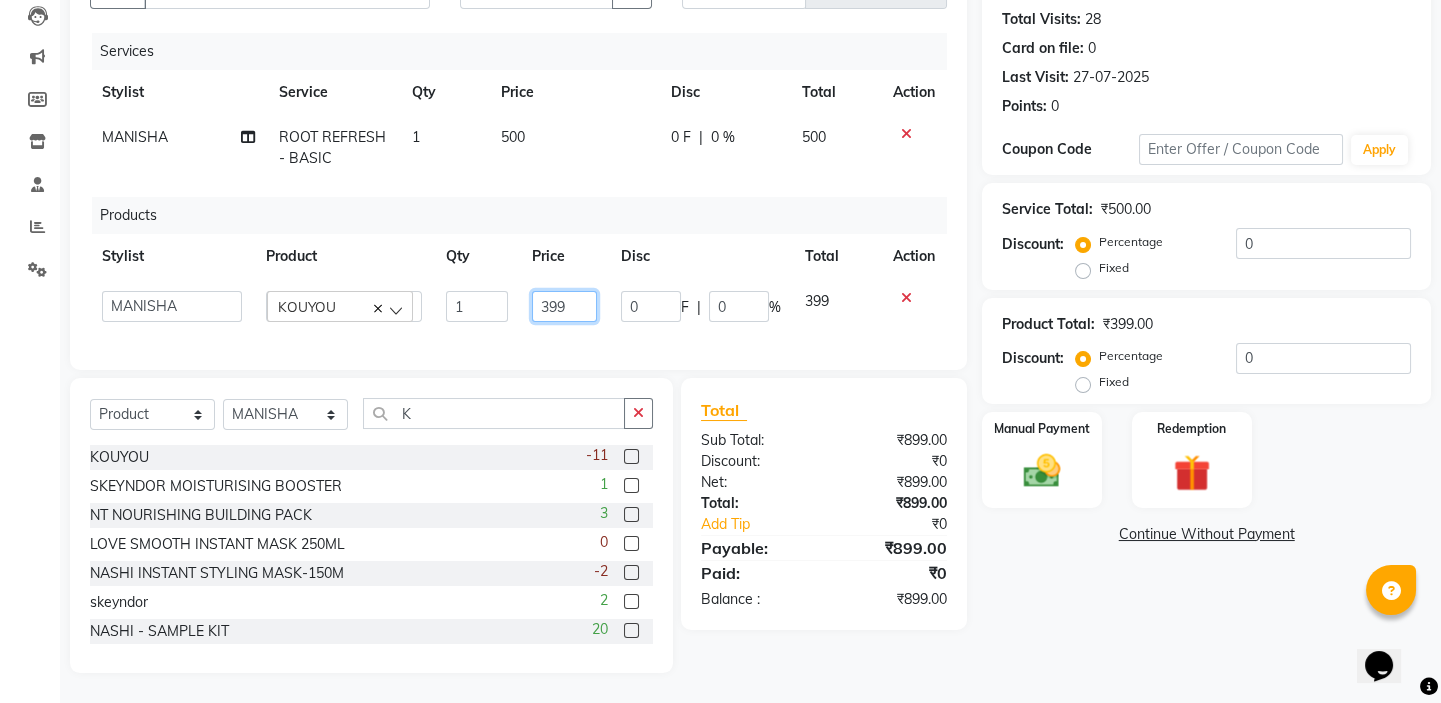 click on "399" 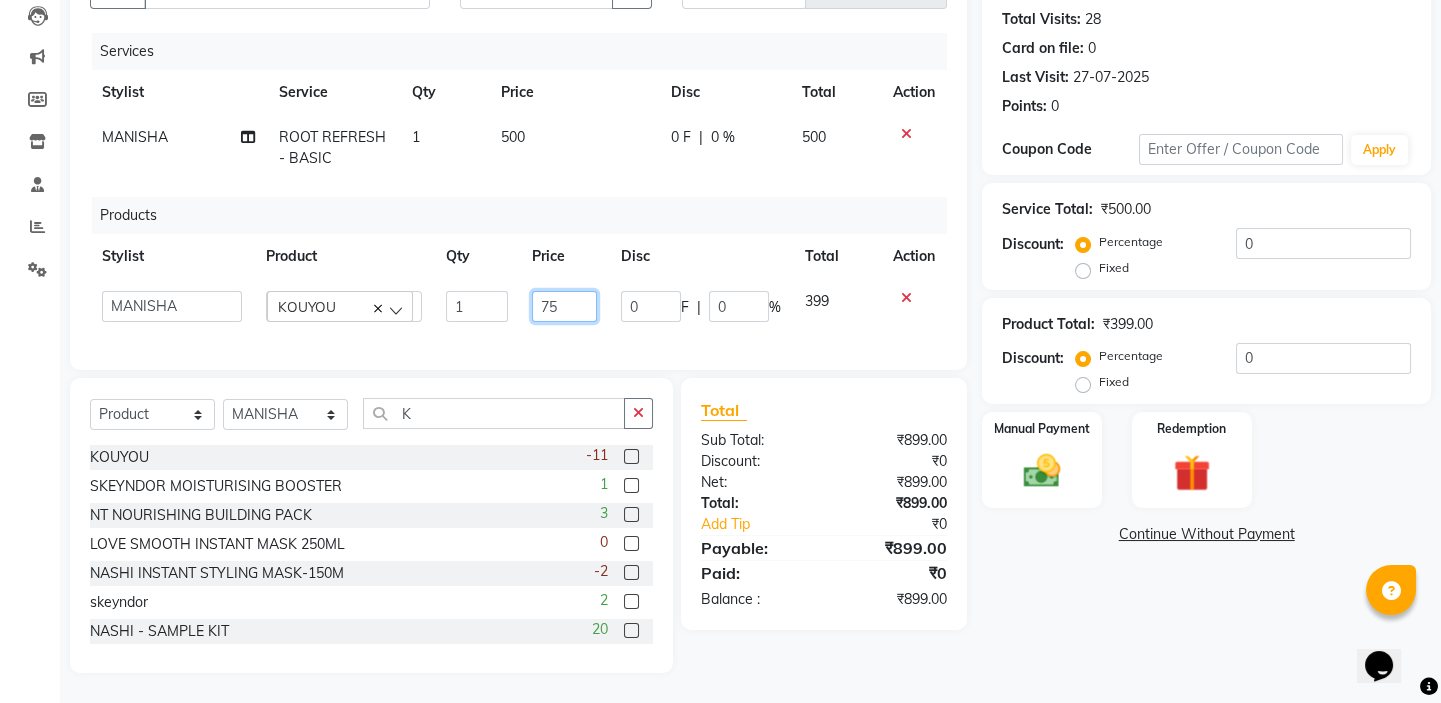 type on "750" 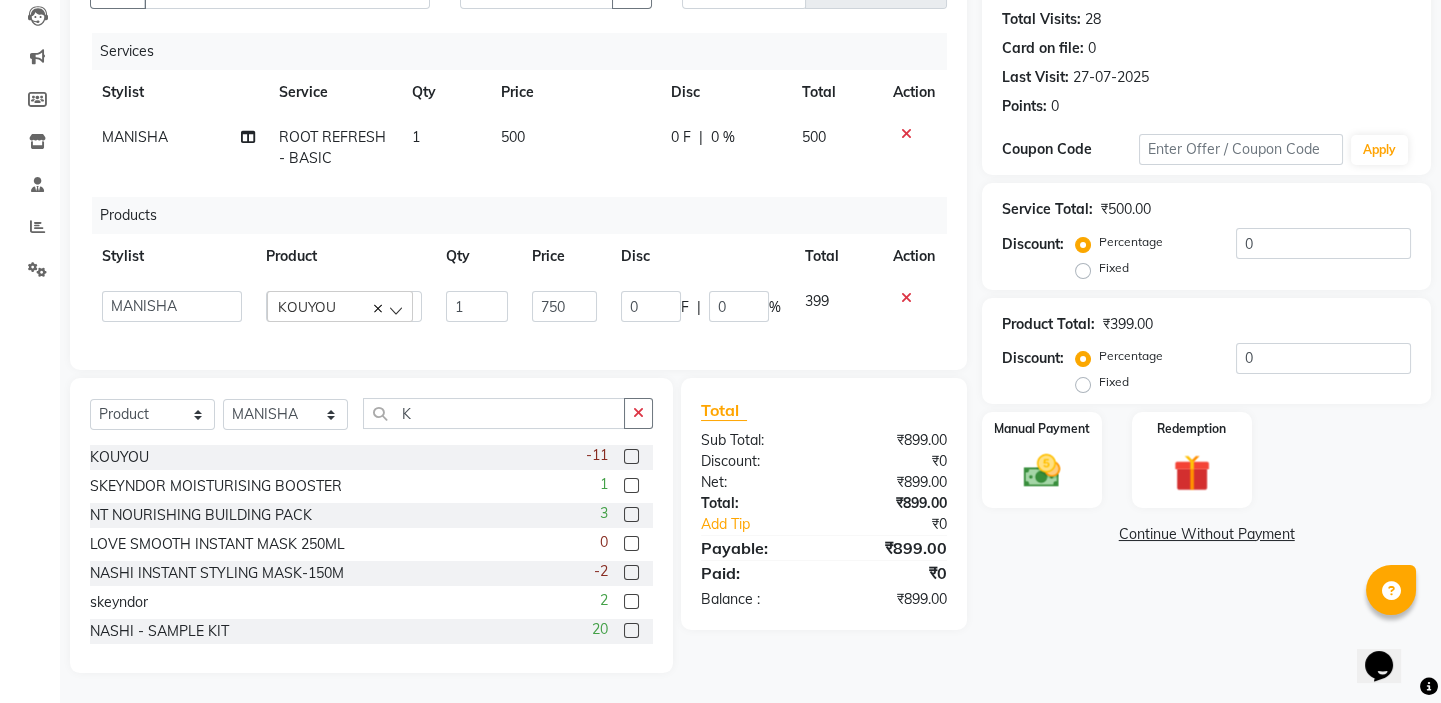 click on "Products" 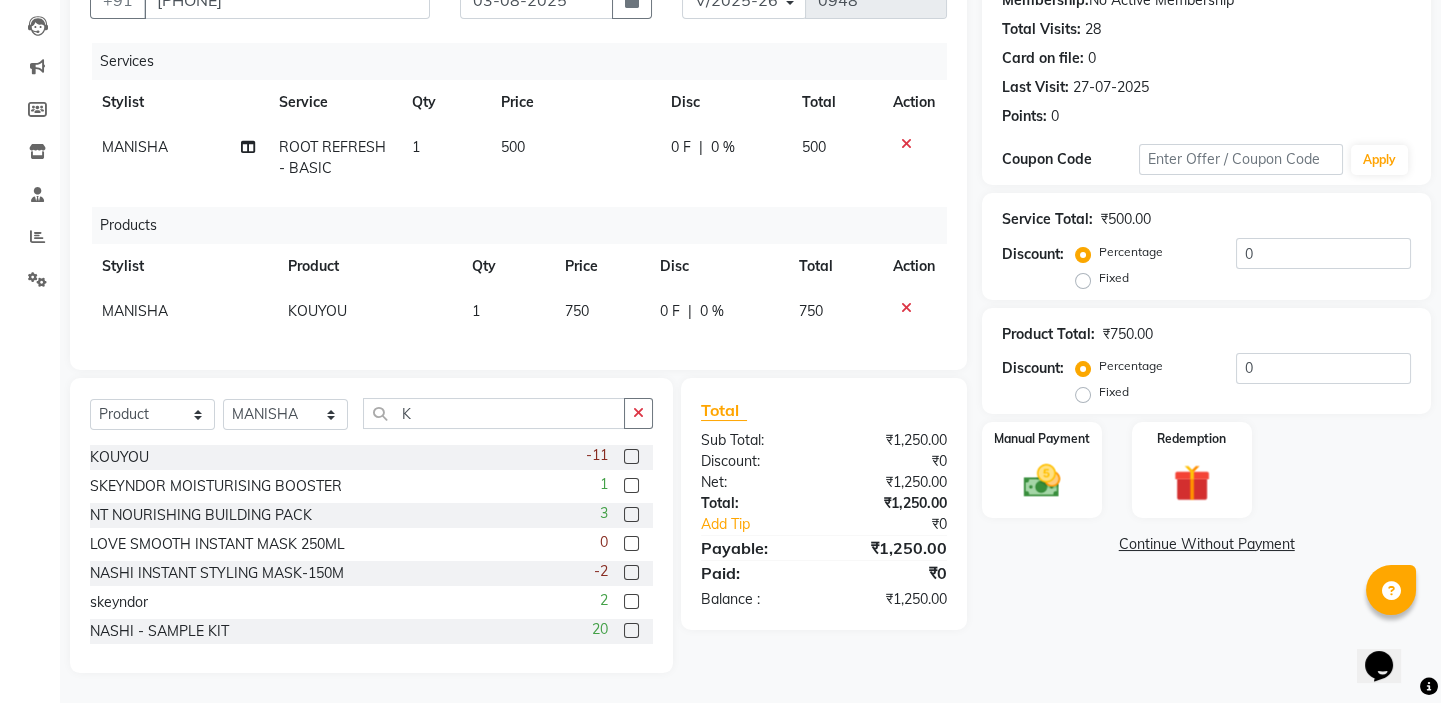 click on "750" 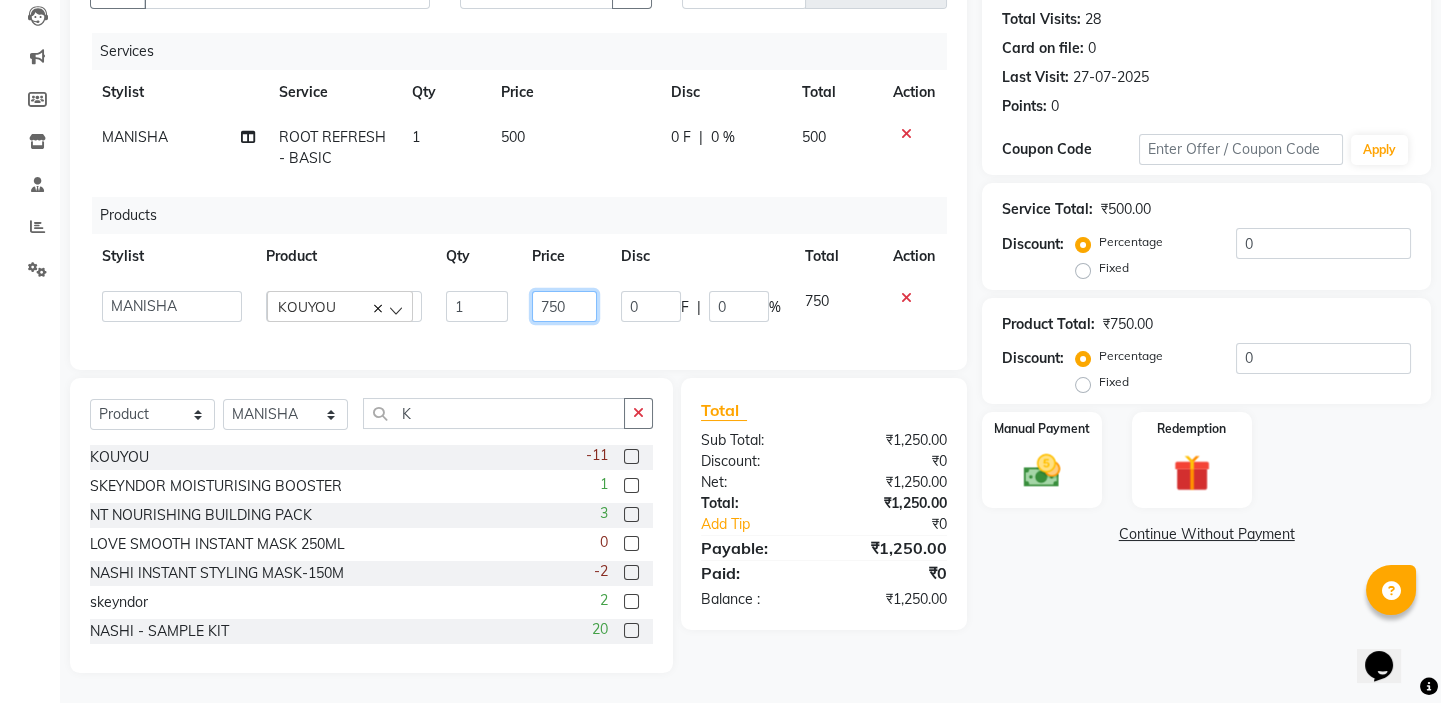 drag, startPoint x: 589, startPoint y: 296, endPoint x: 533, endPoint y: 257, distance: 68.24222 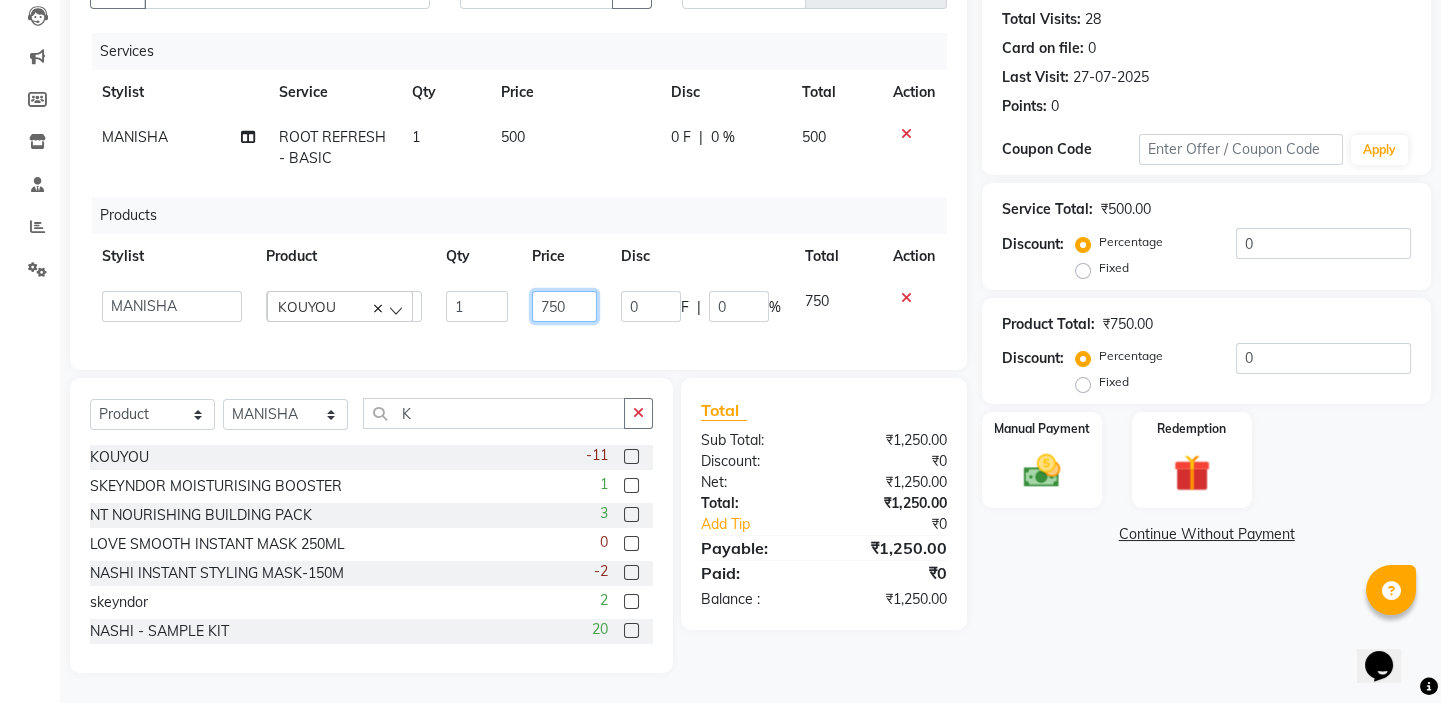 click on "Stylist Product Qty Price Disc Total Action [NAME] [NAME] [NAME] Front Desk [NAME] [NAME] [NAME] [NAME] [NAME] [NAME] KOUYOU 1 750 0 F | 0 % 750" 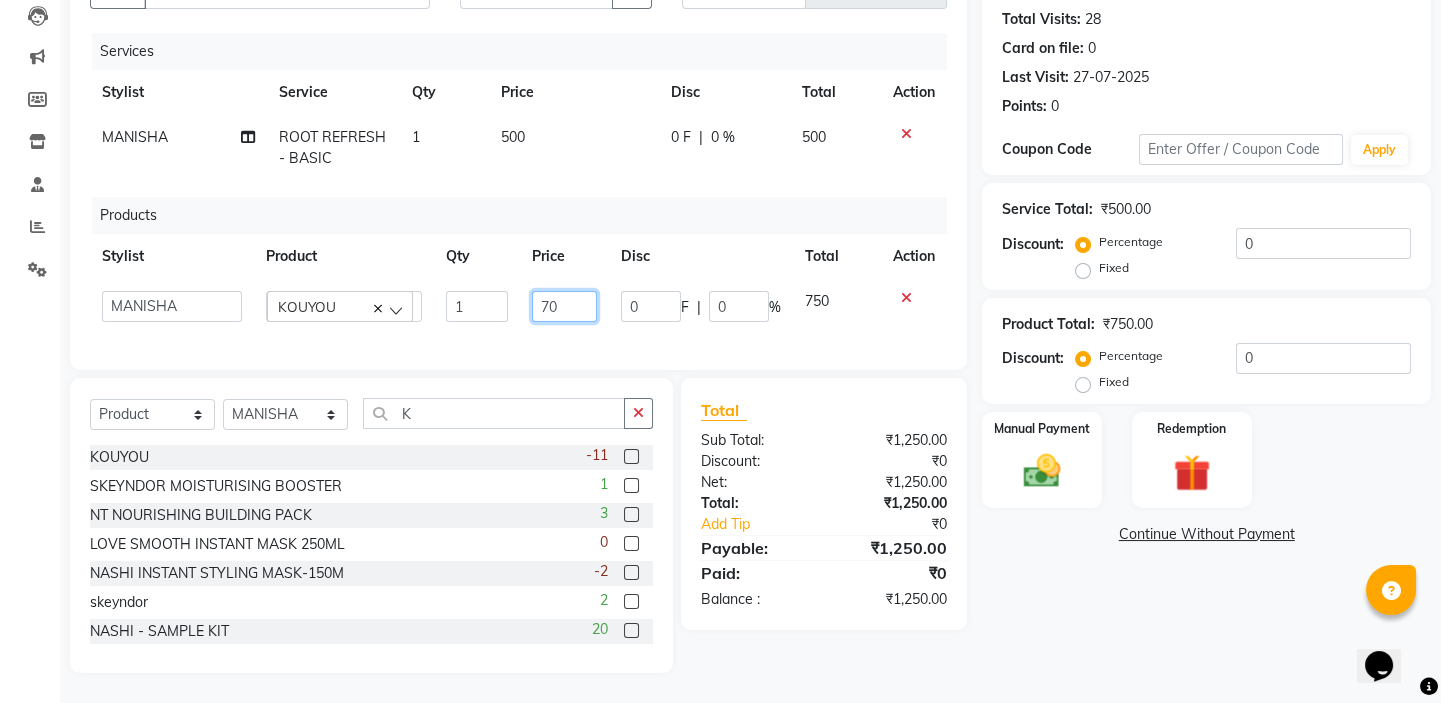 type on "700" 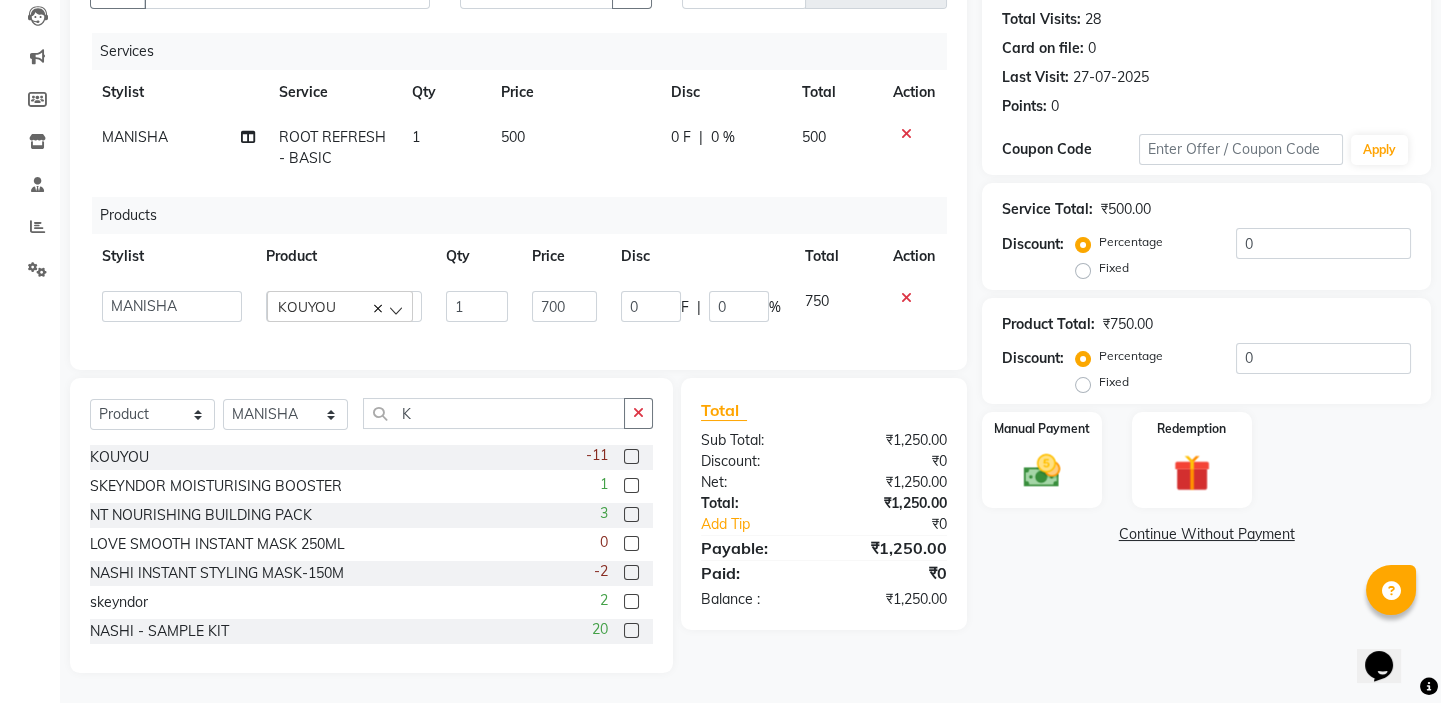 click on "Products" 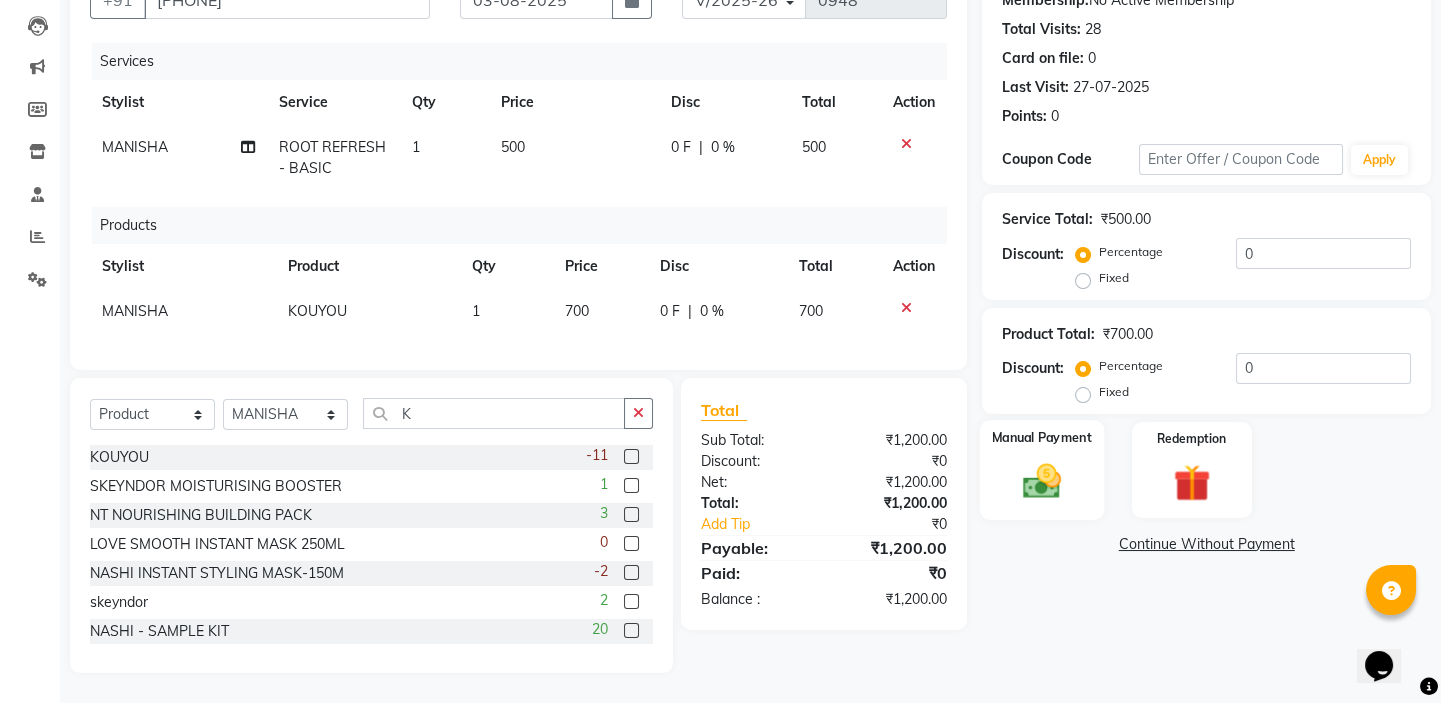 click on "Manual Payment" 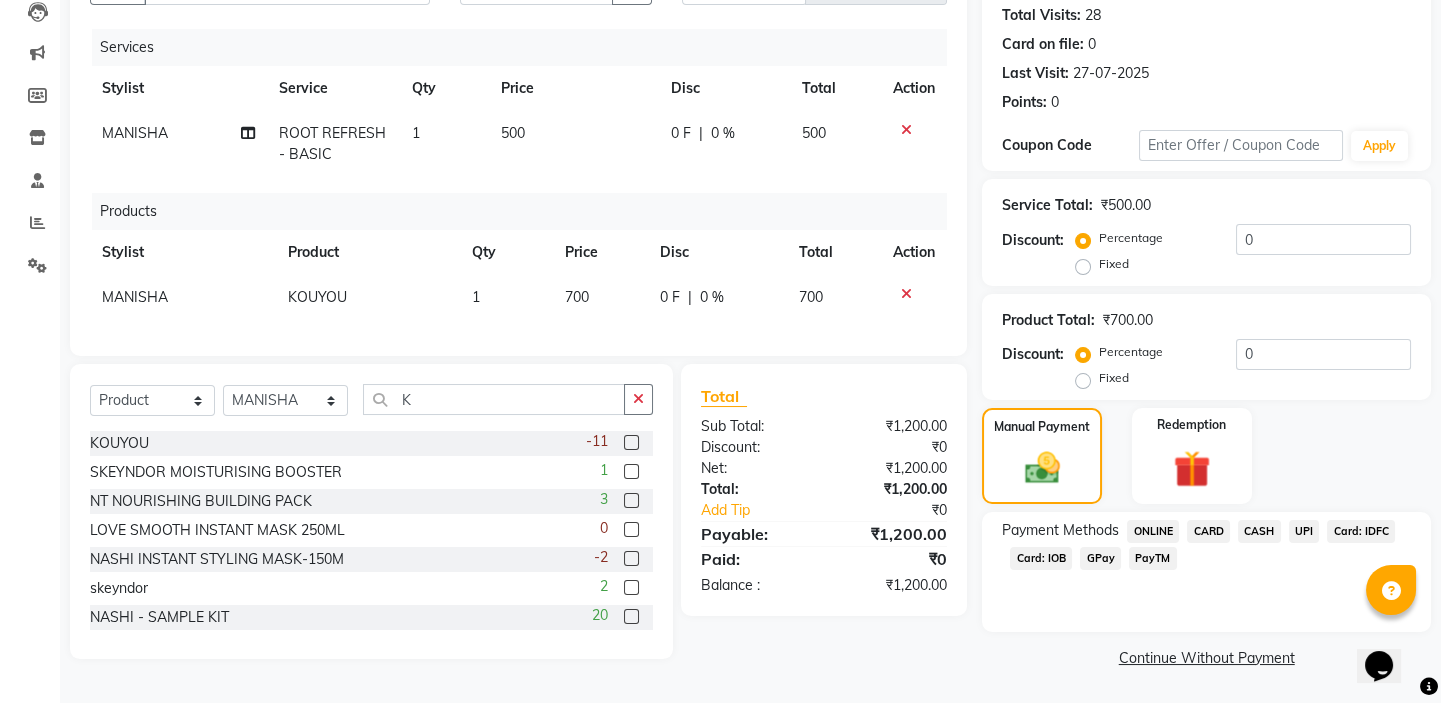 drag, startPoint x: 1144, startPoint y: 556, endPoint x: 1173, endPoint y: 578, distance: 36.40055 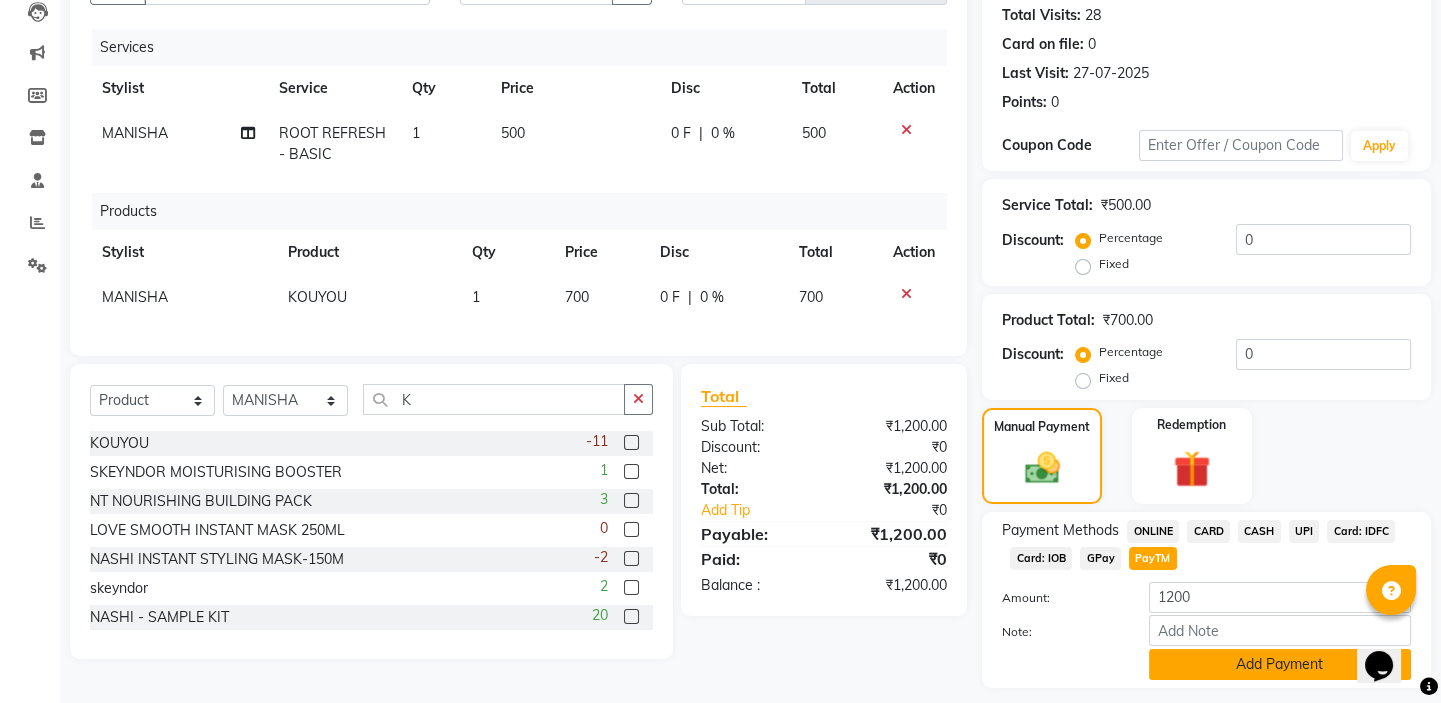click on "Add Payment" 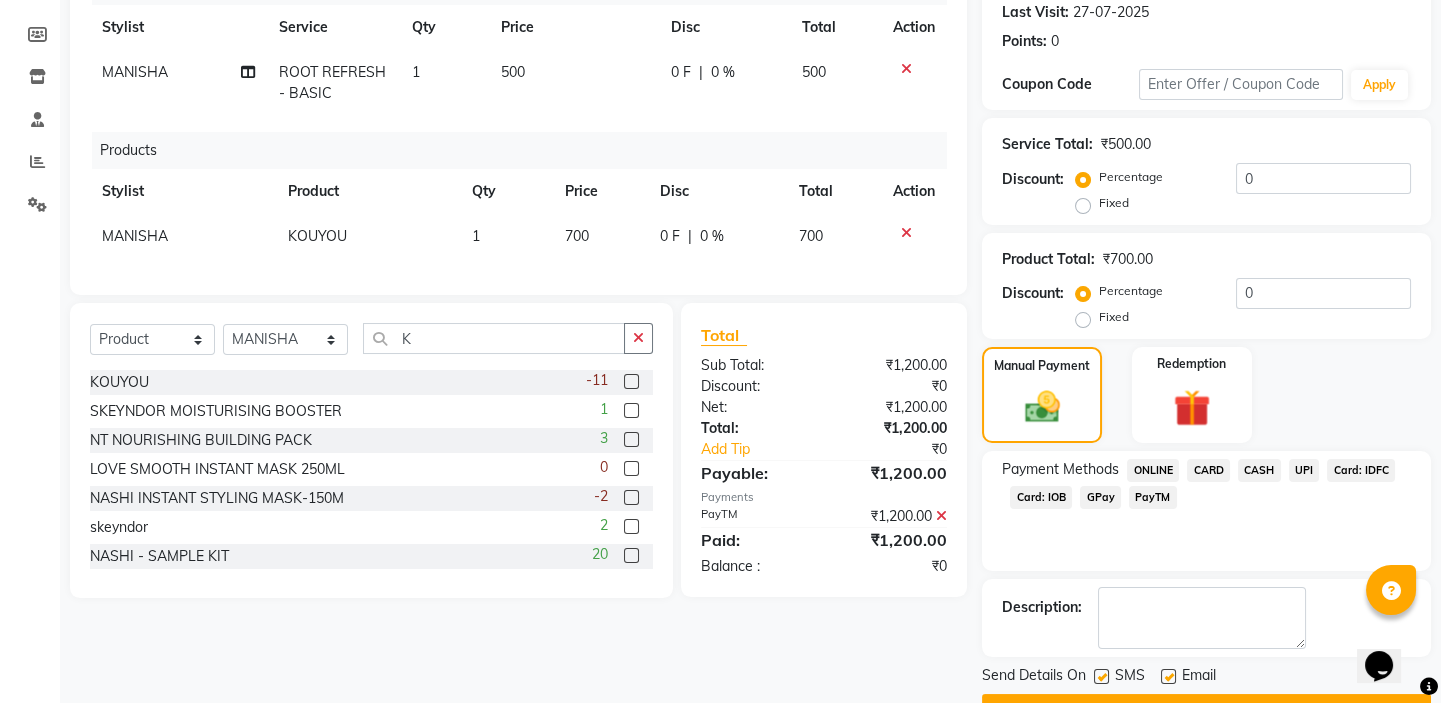 scroll, scrollTop: 330, scrollLeft: 0, axis: vertical 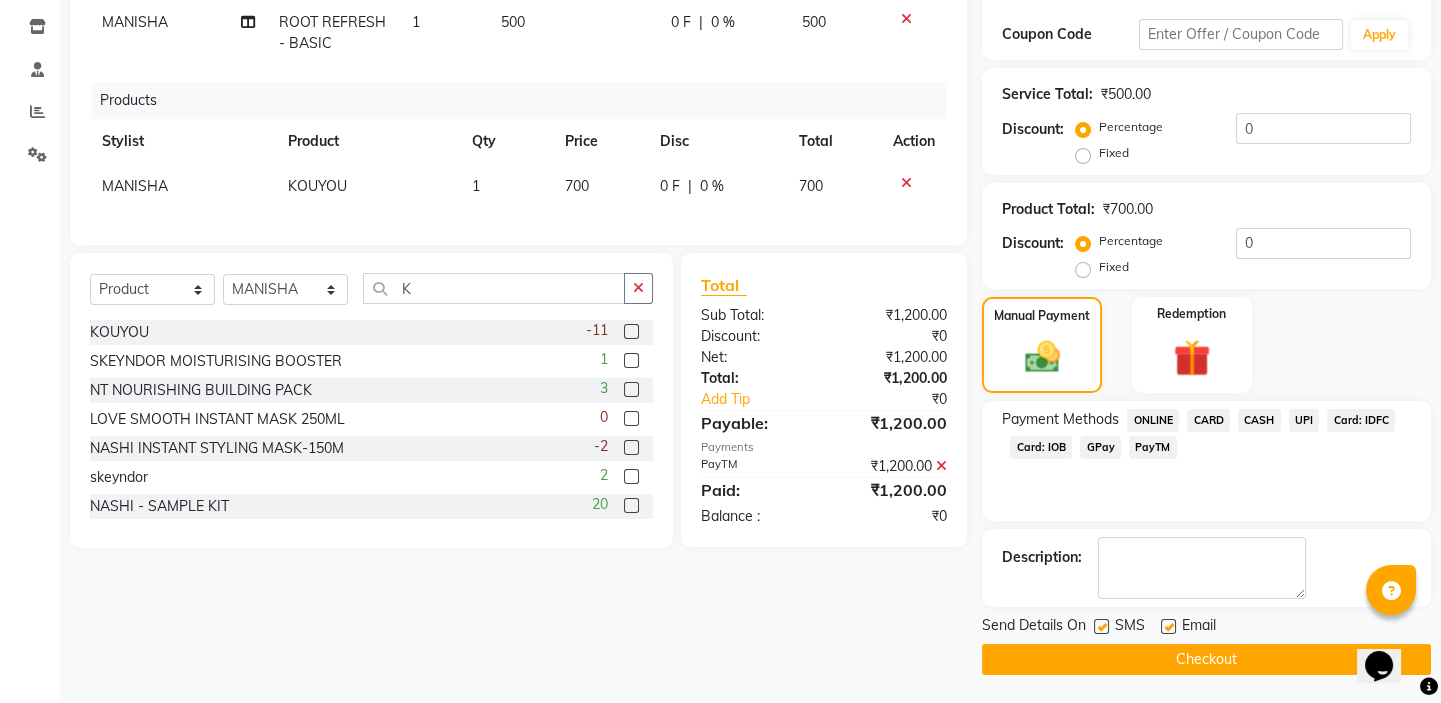 click on "Checkout" 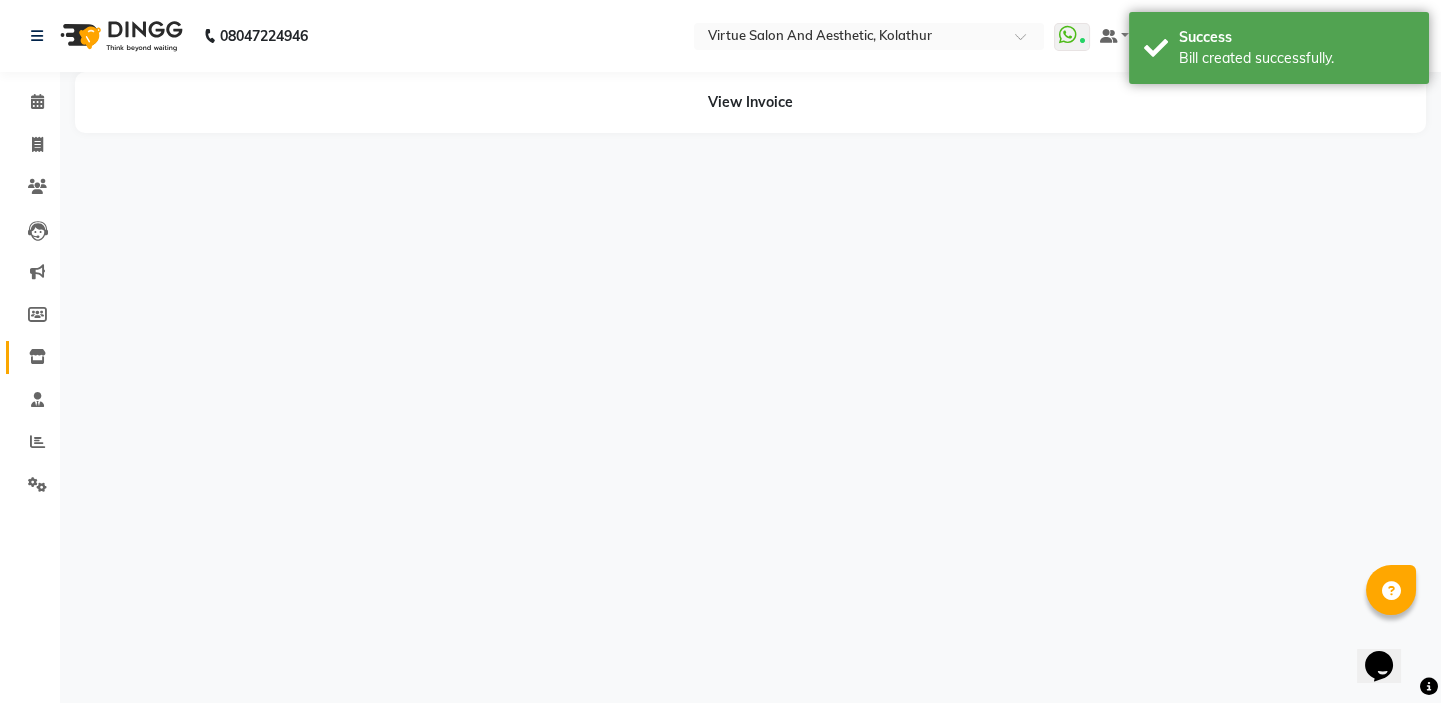 scroll, scrollTop: 0, scrollLeft: 0, axis: both 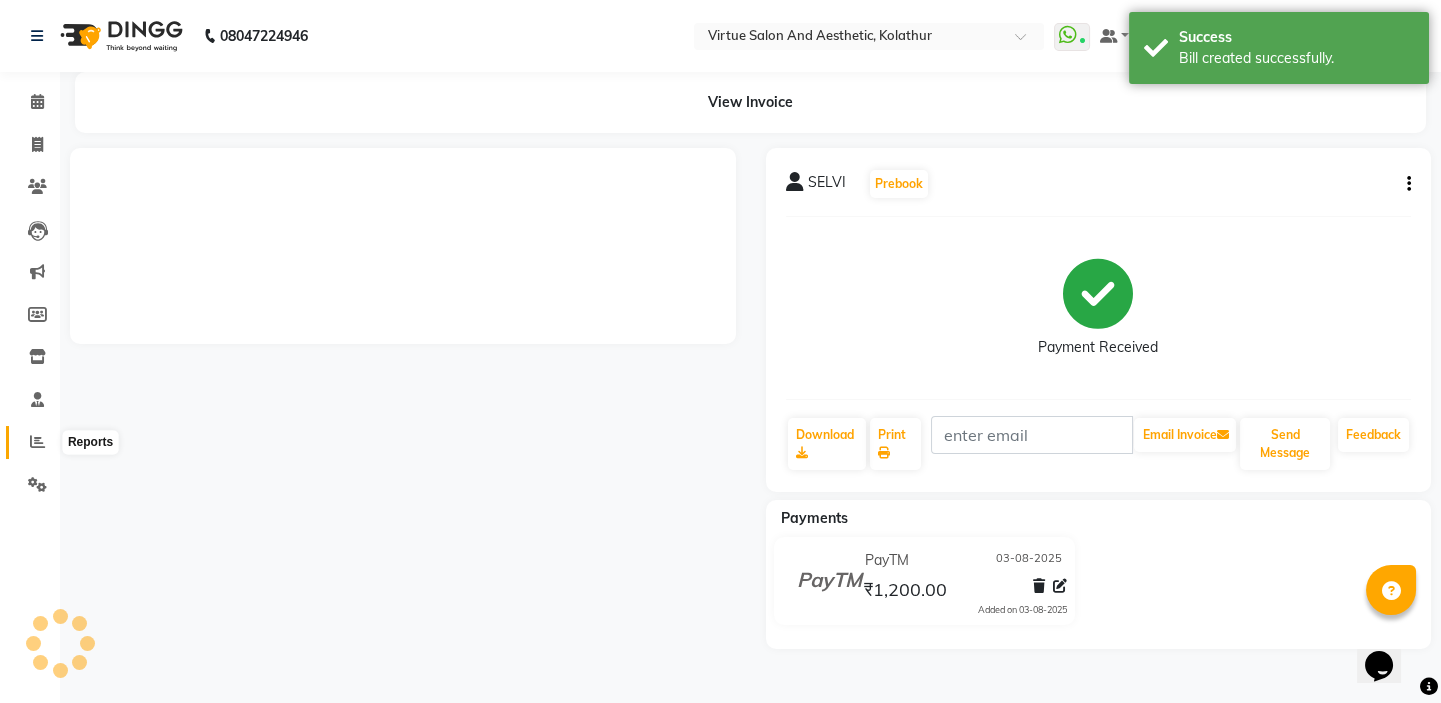 click 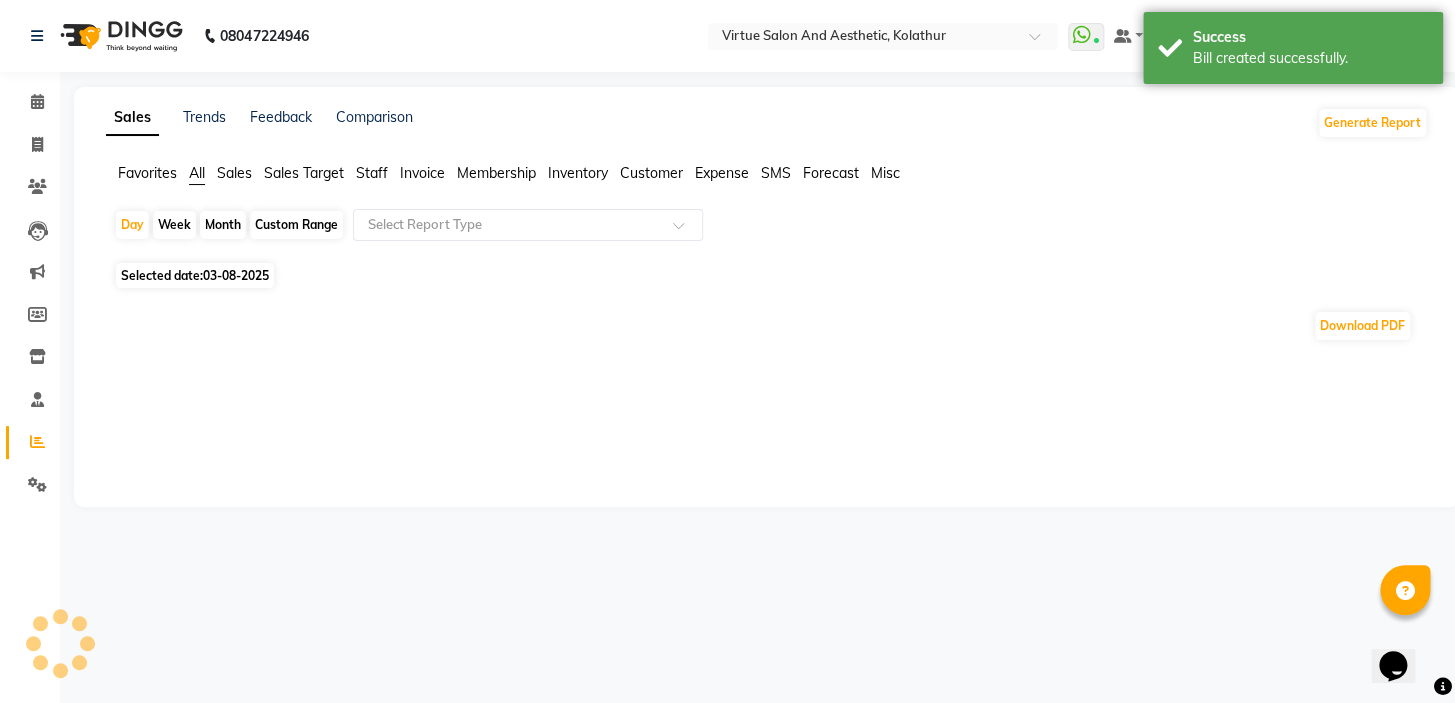 click on "Sales" 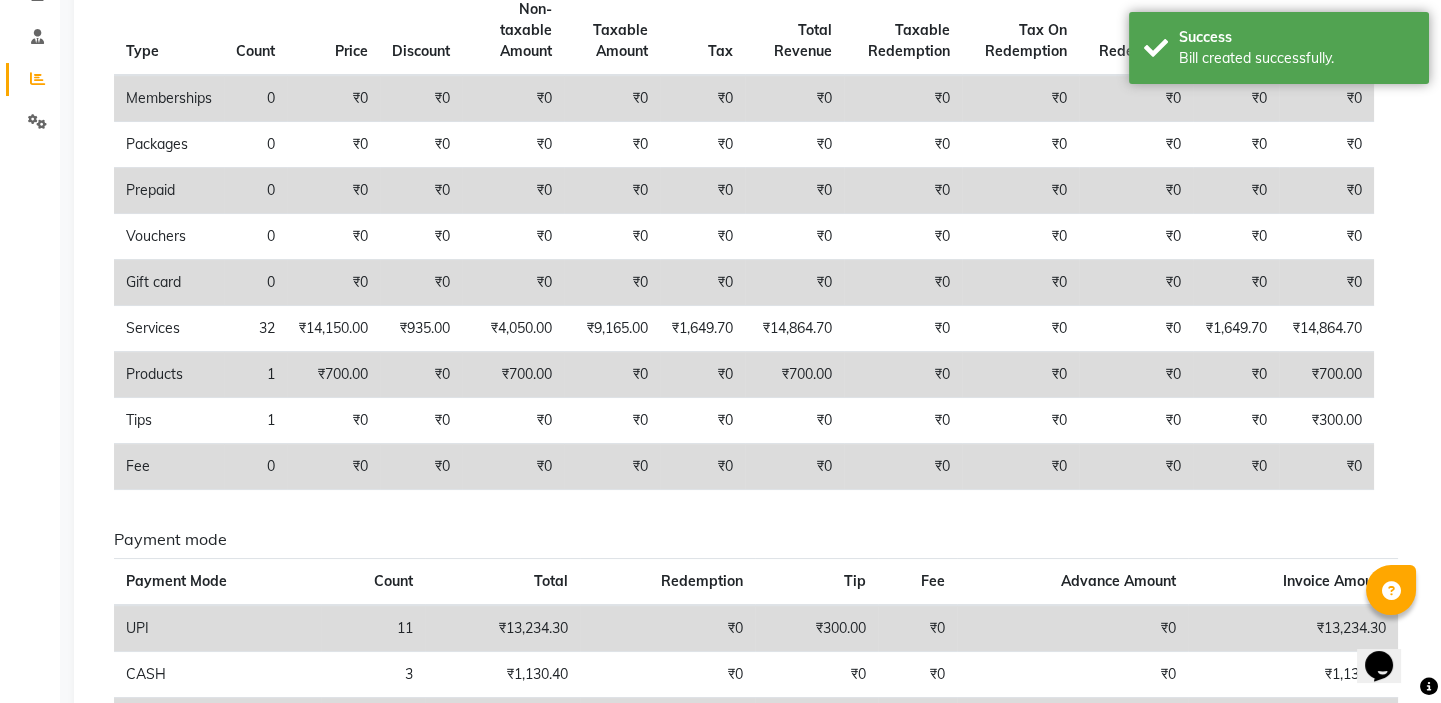 scroll, scrollTop: 0, scrollLeft: 0, axis: both 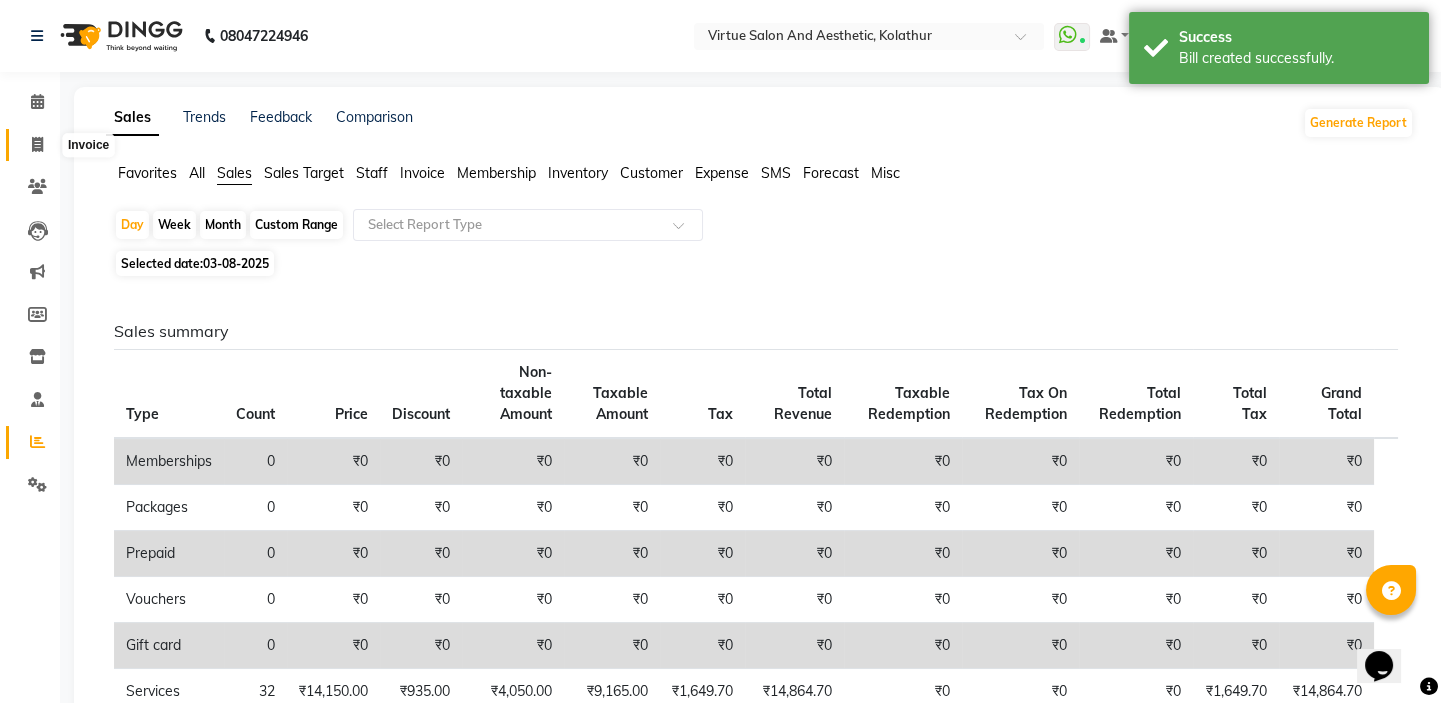 click 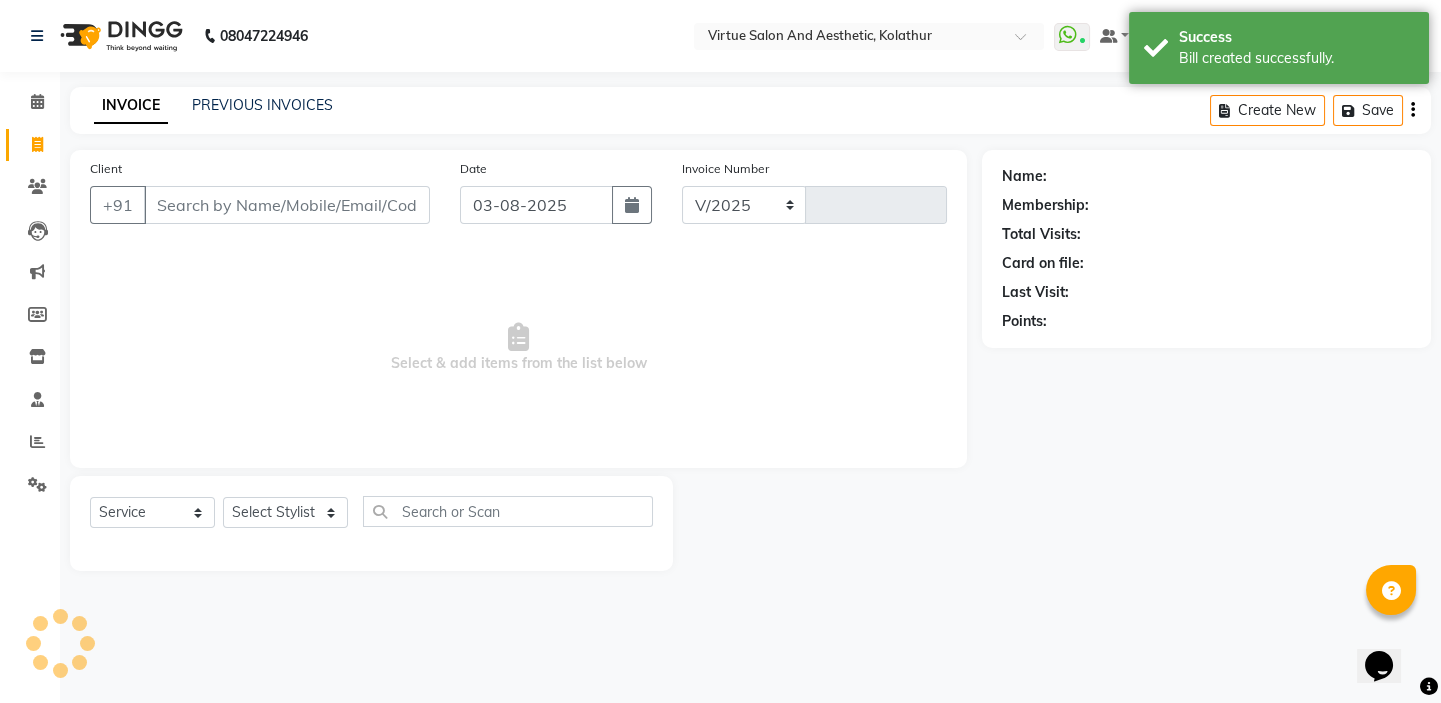select on "7053" 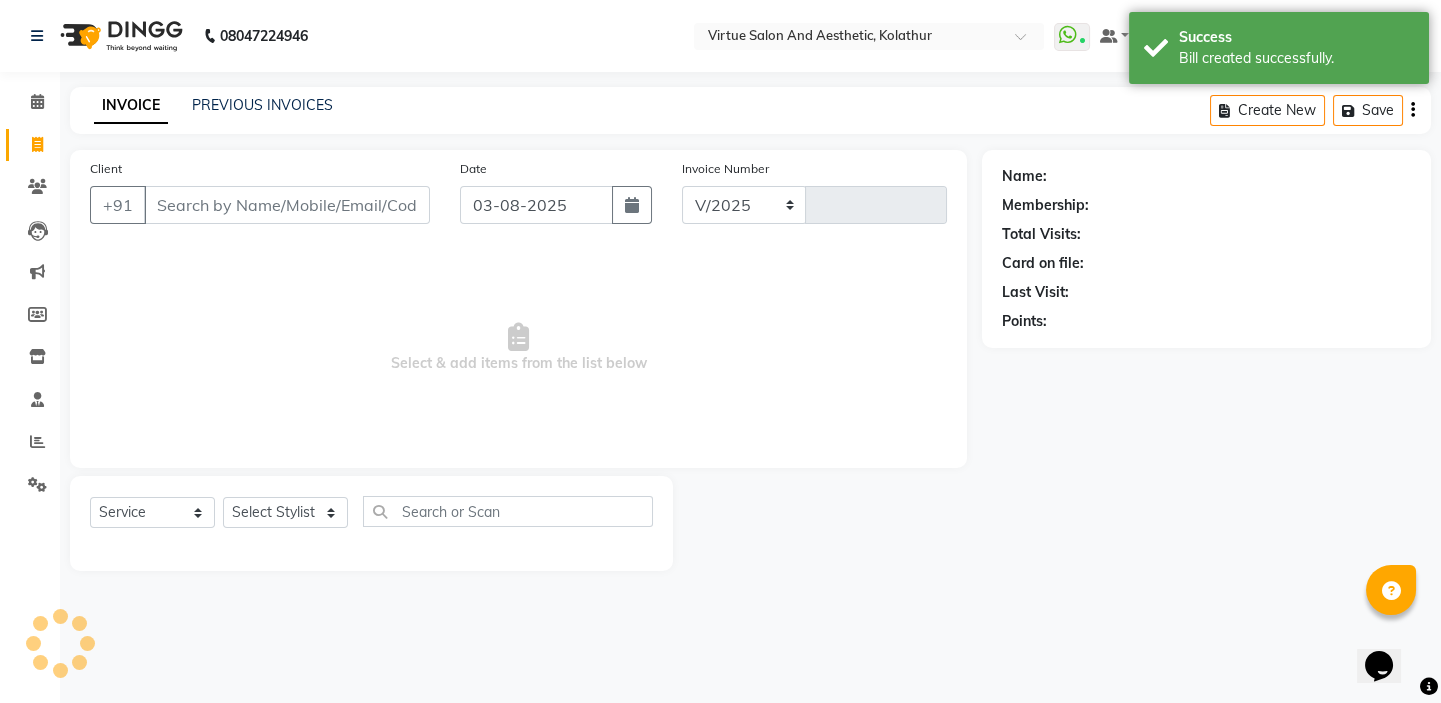 type on "0949" 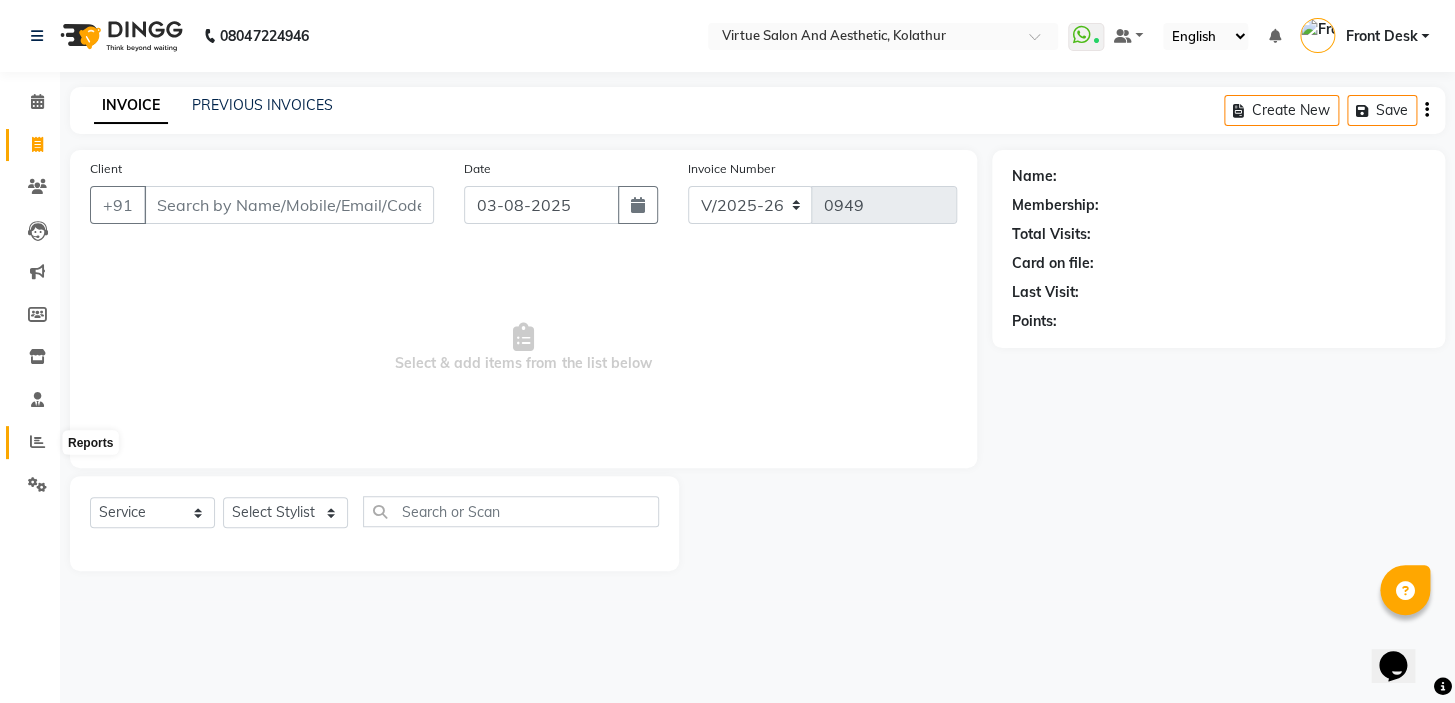 click 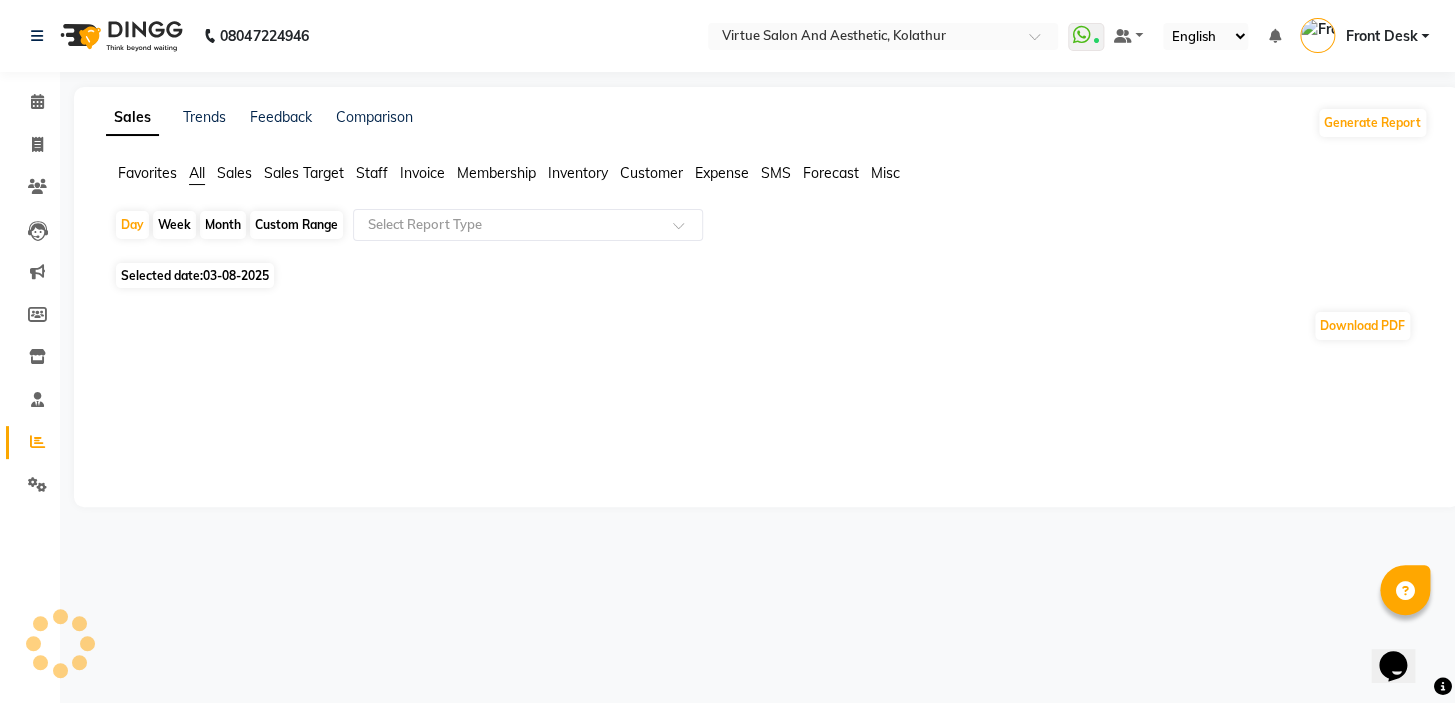 click on "Sales" 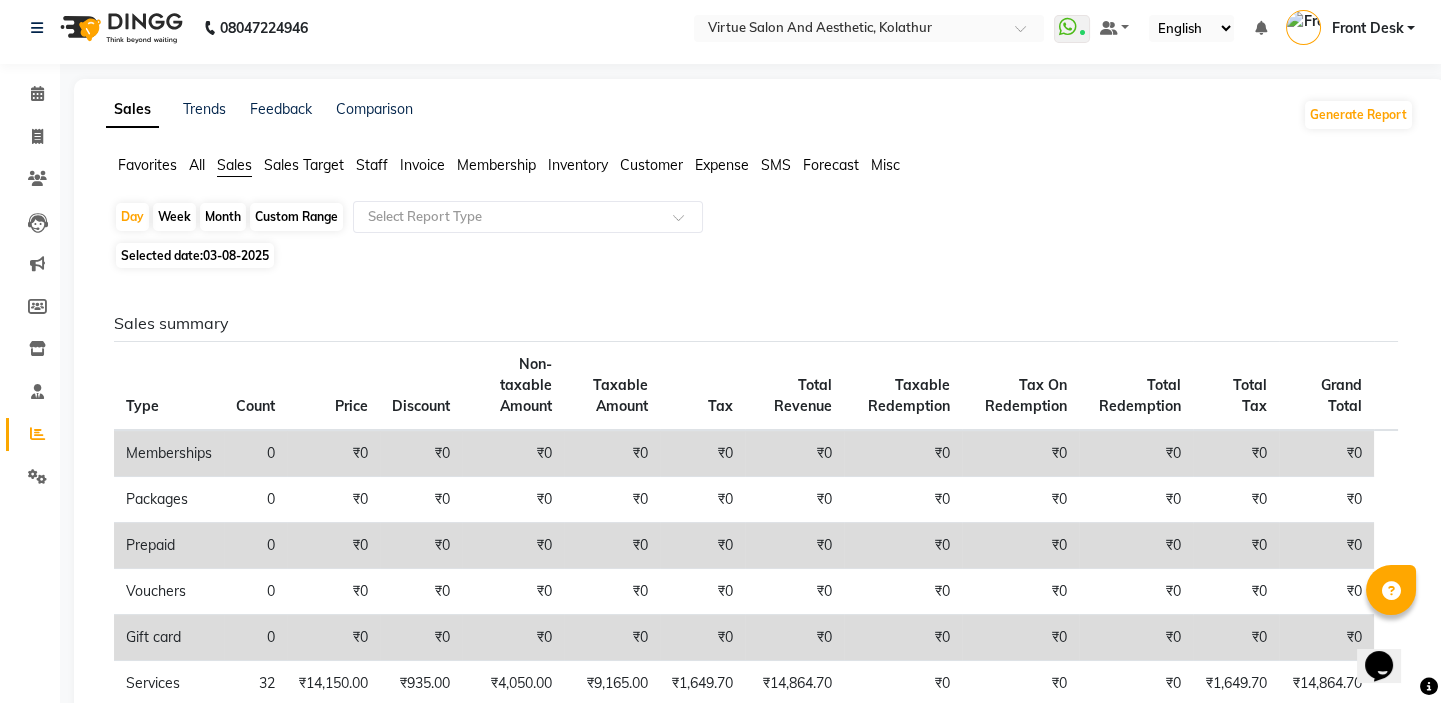 scroll, scrollTop: 0, scrollLeft: 0, axis: both 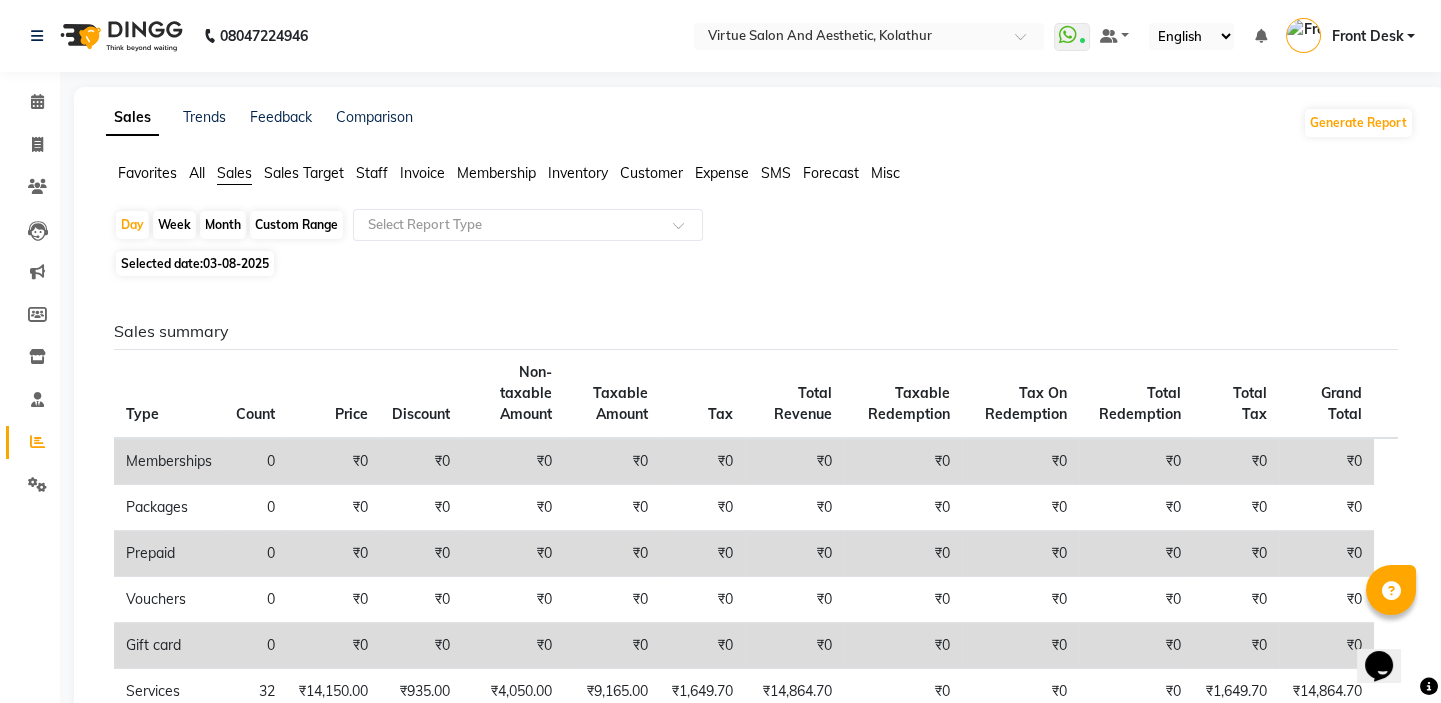 click on "Sales summary Type Count Price Discount Non-taxable Amount Taxable Amount Tax Total Revenue Taxable Redemption Tax On Redemption Total Redemption Total Tax Grand Total  Memberships 0 ₹0 ₹0 ₹0 ₹0 ₹0 ₹0 ₹0 ₹0 ₹0 ₹0 ₹0  Packages 0 ₹0 ₹0 ₹0 ₹0 ₹0 ₹0 ₹0 ₹0 ₹0 ₹0 ₹0  Prepaid 0 ₹0 ₹0 ₹0 ₹0 ₹0 ₹0 ₹0 ₹0 ₹0 ₹0 ₹0  Vouchers 0 ₹0 ₹0 ₹0 ₹0 ₹0 ₹0 ₹0 ₹0 ₹0 ₹0 ₹0  Gift card 0 ₹0 ₹0 ₹0 ₹0 ₹0 ₹0 ₹0 ₹0 ₹0 ₹0 ₹0  Services 32 ₹14,150.00 ₹935.00 ₹4,050.00 ₹9,165.00 ₹1,649.70 ₹14,864.70 ₹0 ₹0 ₹0 ₹1,649.70 ₹14,864.70  Products 1 ₹700.00 ₹0 ₹700.00 ₹0 ₹0 ₹700.00 ₹0 ₹0 ₹0 ₹0 ₹700.00  Tips 1 ₹0 ₹0 ₹0 ₹0 ₹0 ₹0 ₹0 ₹0 ₹0 ₹0 ₹300.00  Fee 0 ₹0 ₹0 ₹0 ₹0 ₹0 ₹0 ₹0 ₹0 ₹0 ₹0 ₹0 Payment mode Payment Mode Count Total Redemption Tip Fee Advance Amount Invoice Amount  UPI 11 ₹13,234.30 ₹0 ₹300.00 ₹0 ₹0 ₹13,234.30  CASH 3 ₹1,130.40 ₹0 ₹0" 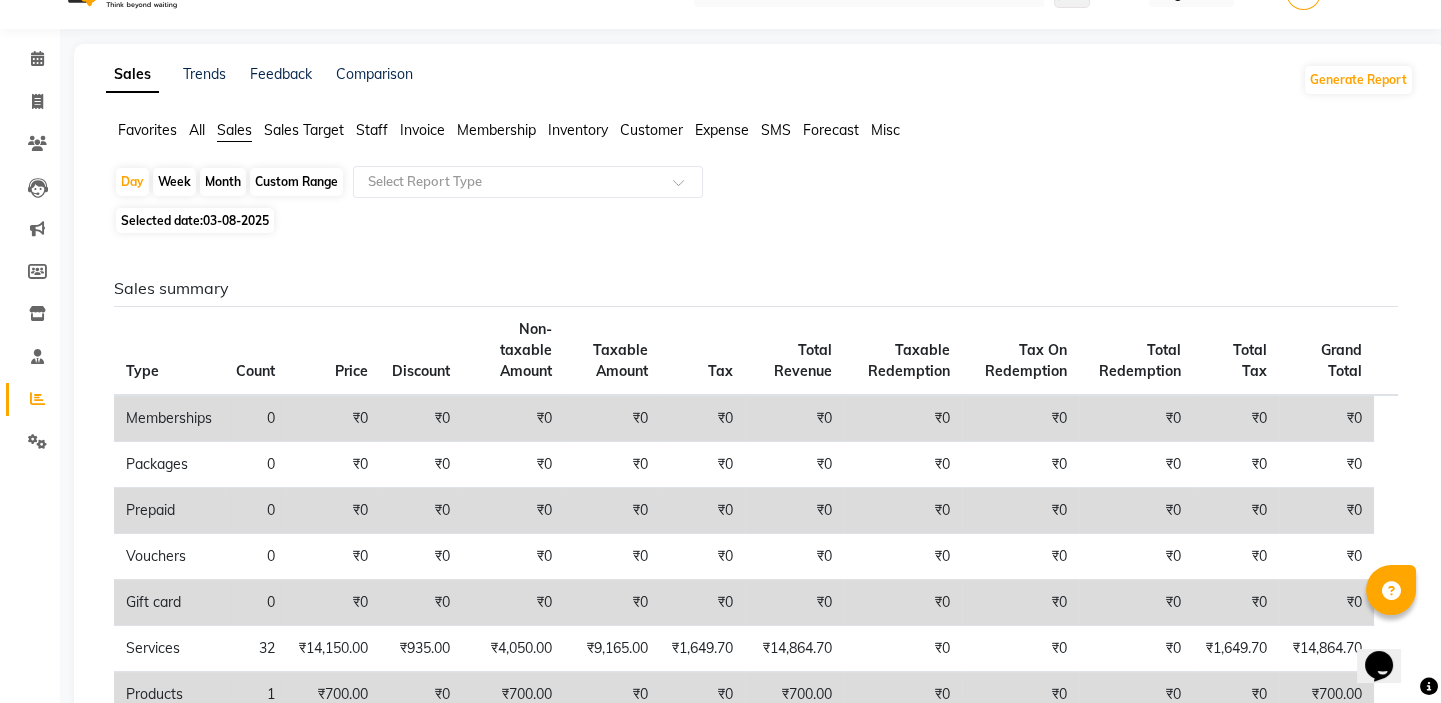 scroll, scrollTop: 0, scrollLeft: 0, axis: both 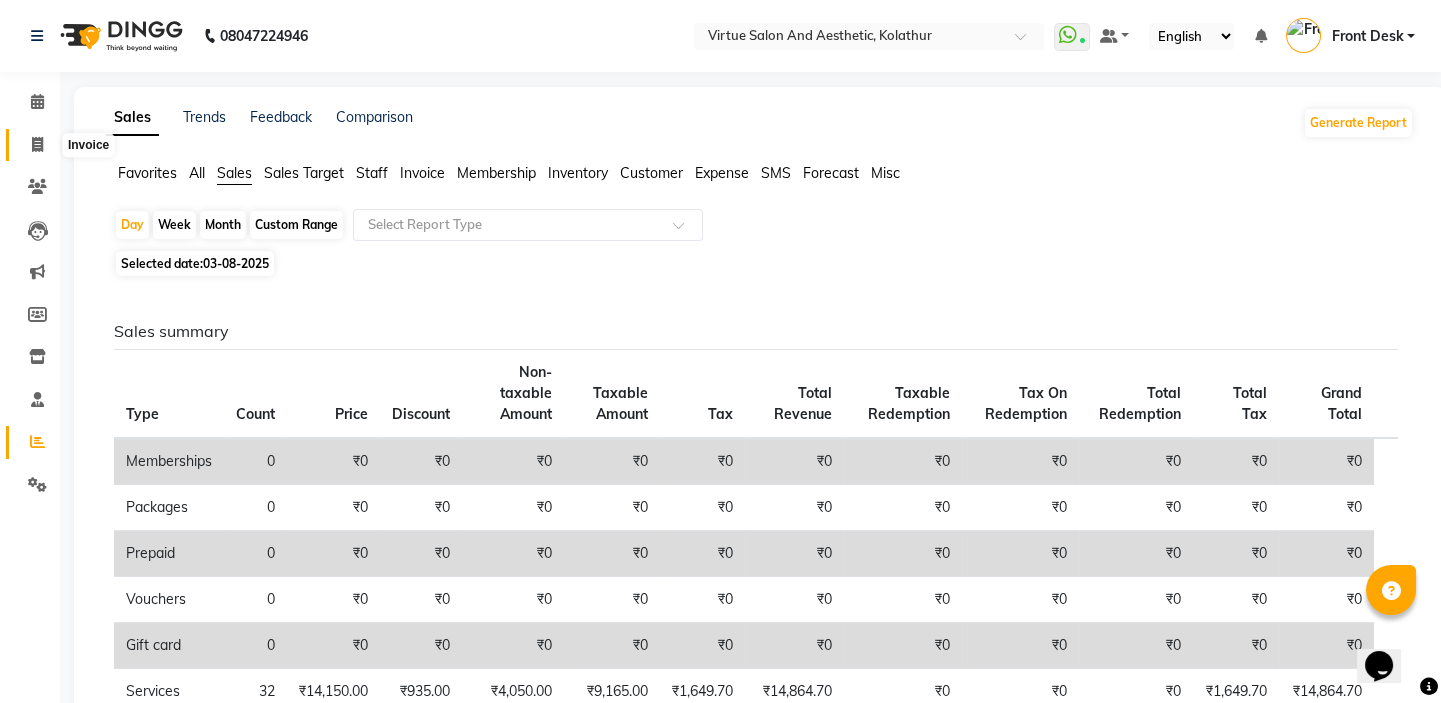 click 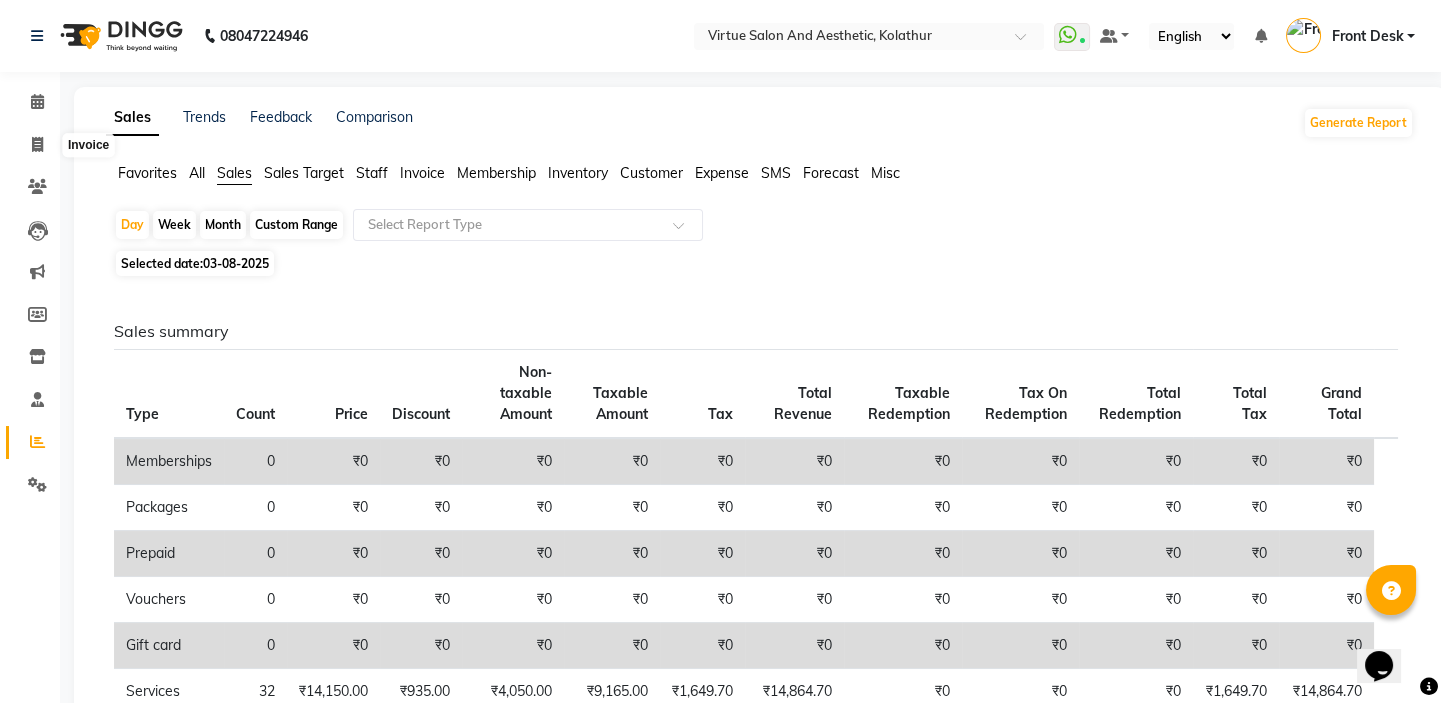 select on "service" 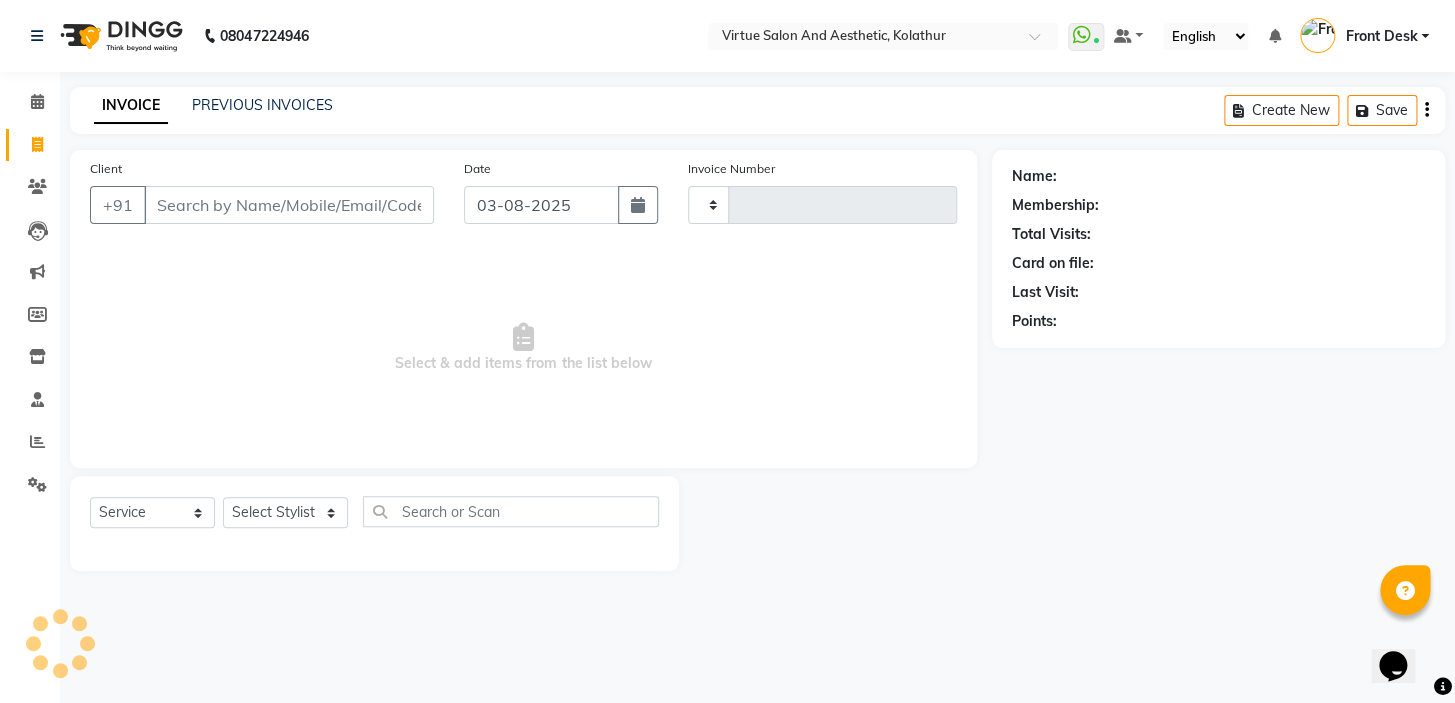 type on "0949" 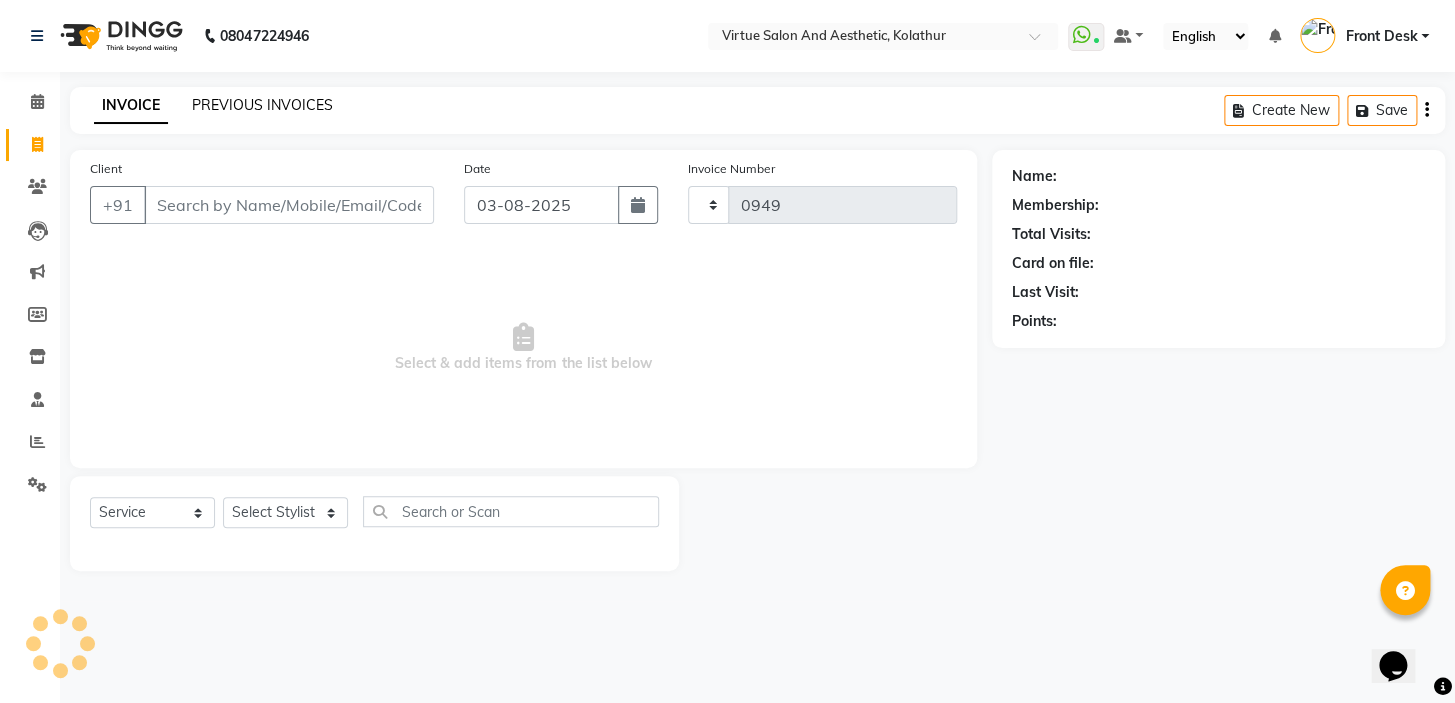 select on "7053" 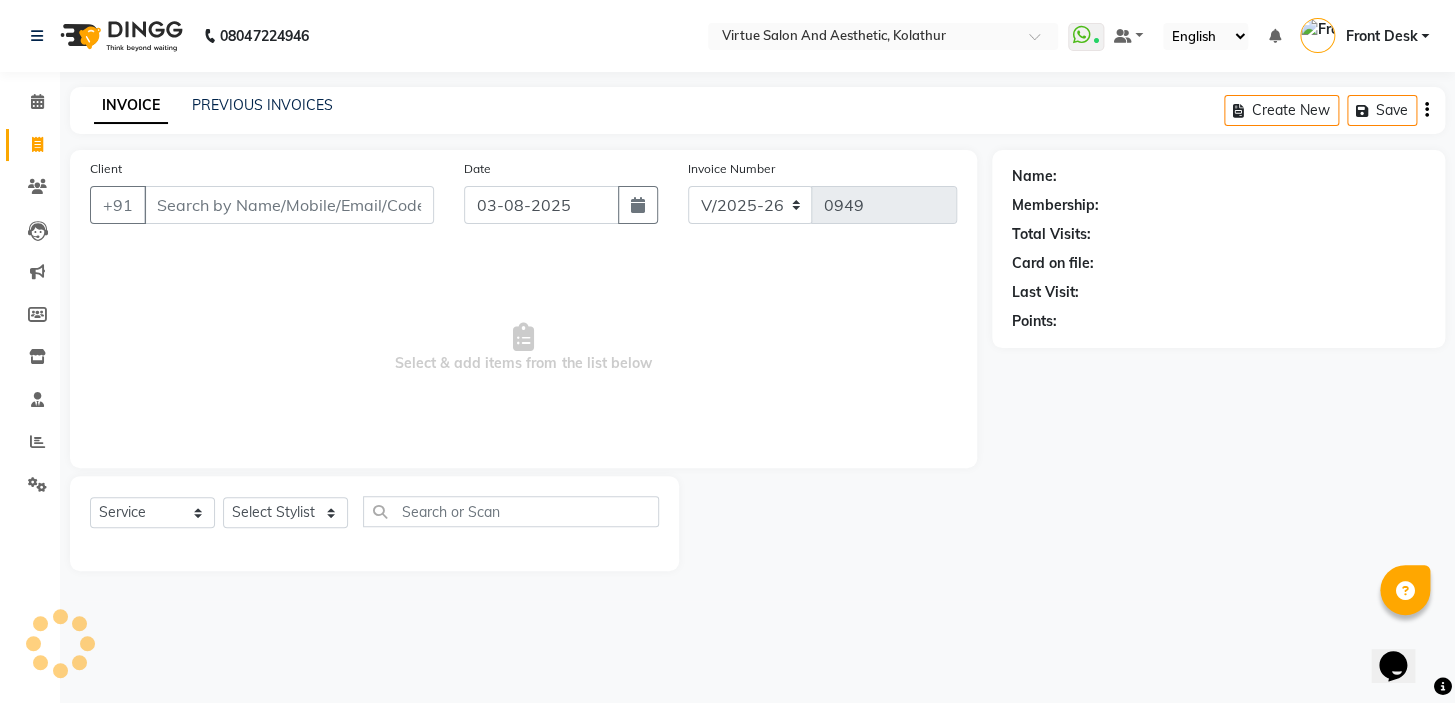 click on "INVOICE PREVIOUS INVOICES Create New   Save" 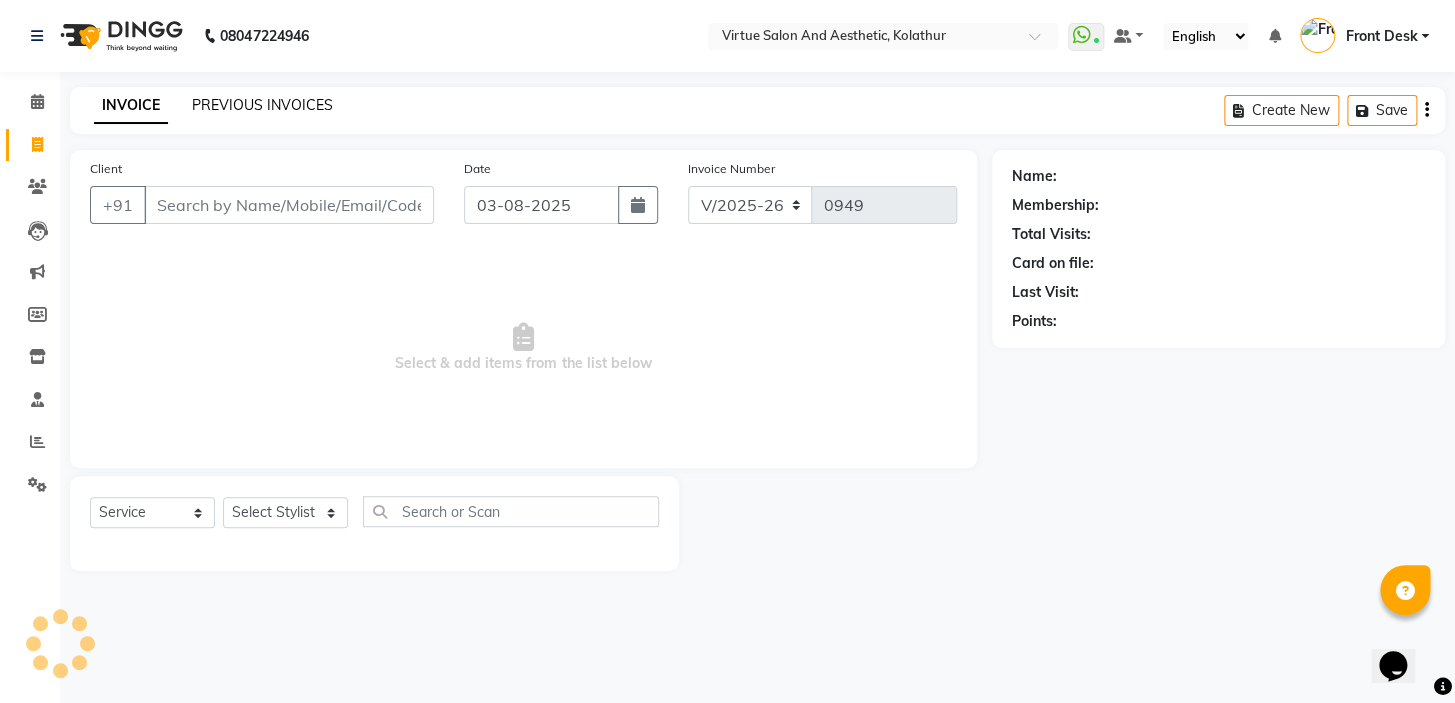 click on "PREVIOUS INVOICES" 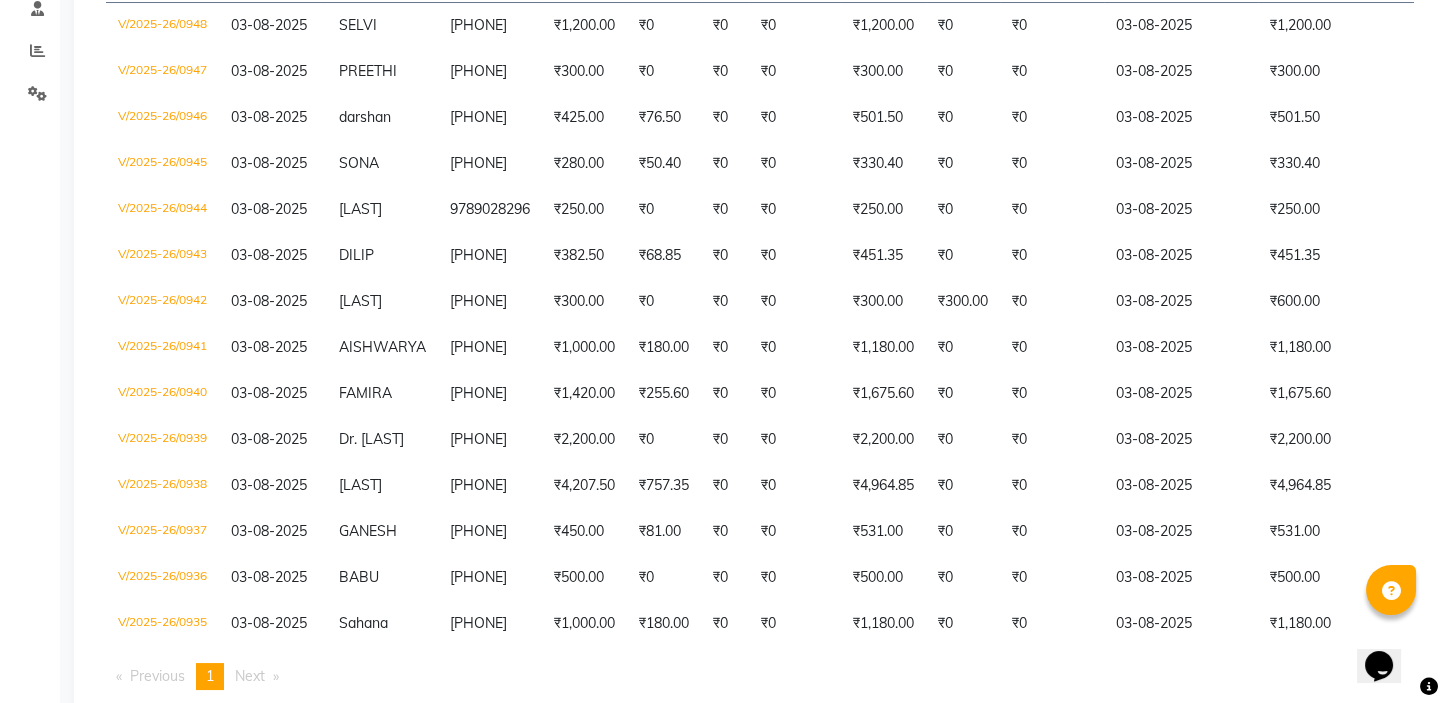 scroll, scrollTop: 460, scrollLeft: 0, axis: vertical 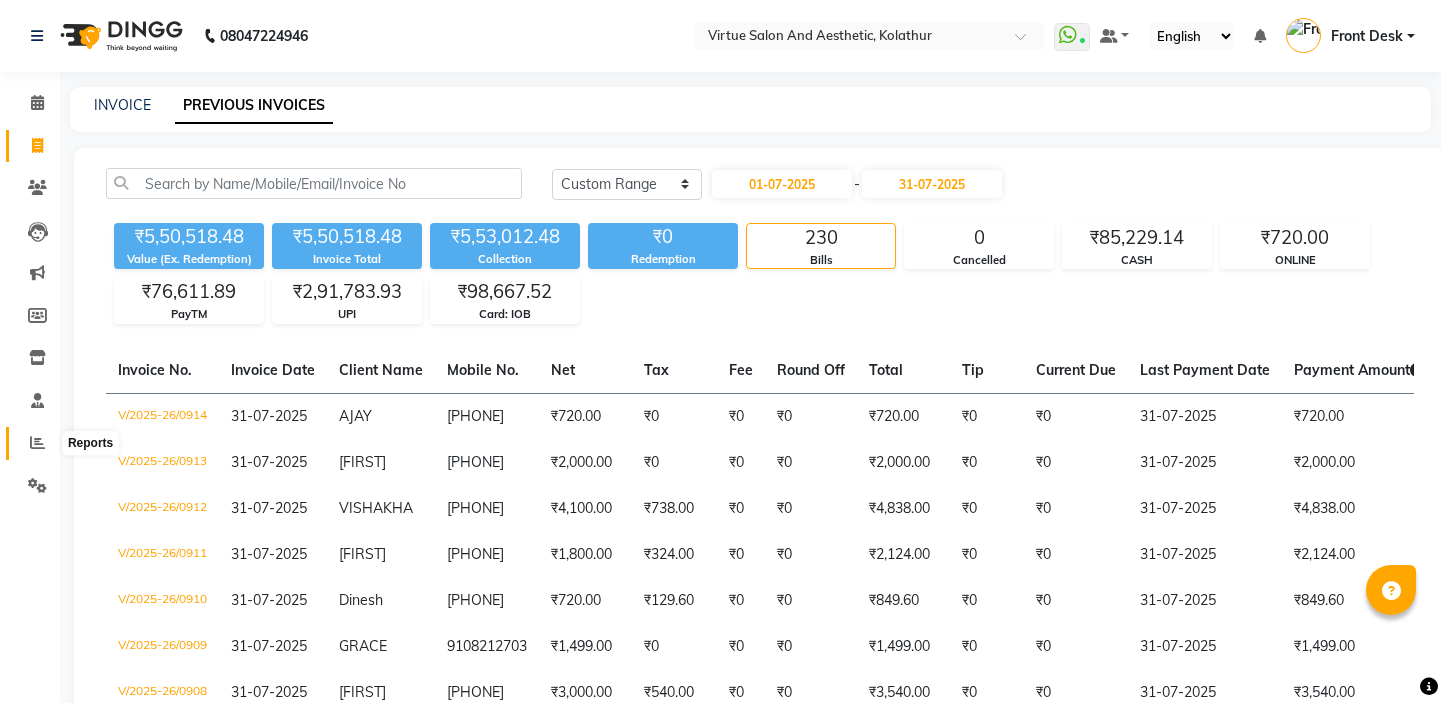 click 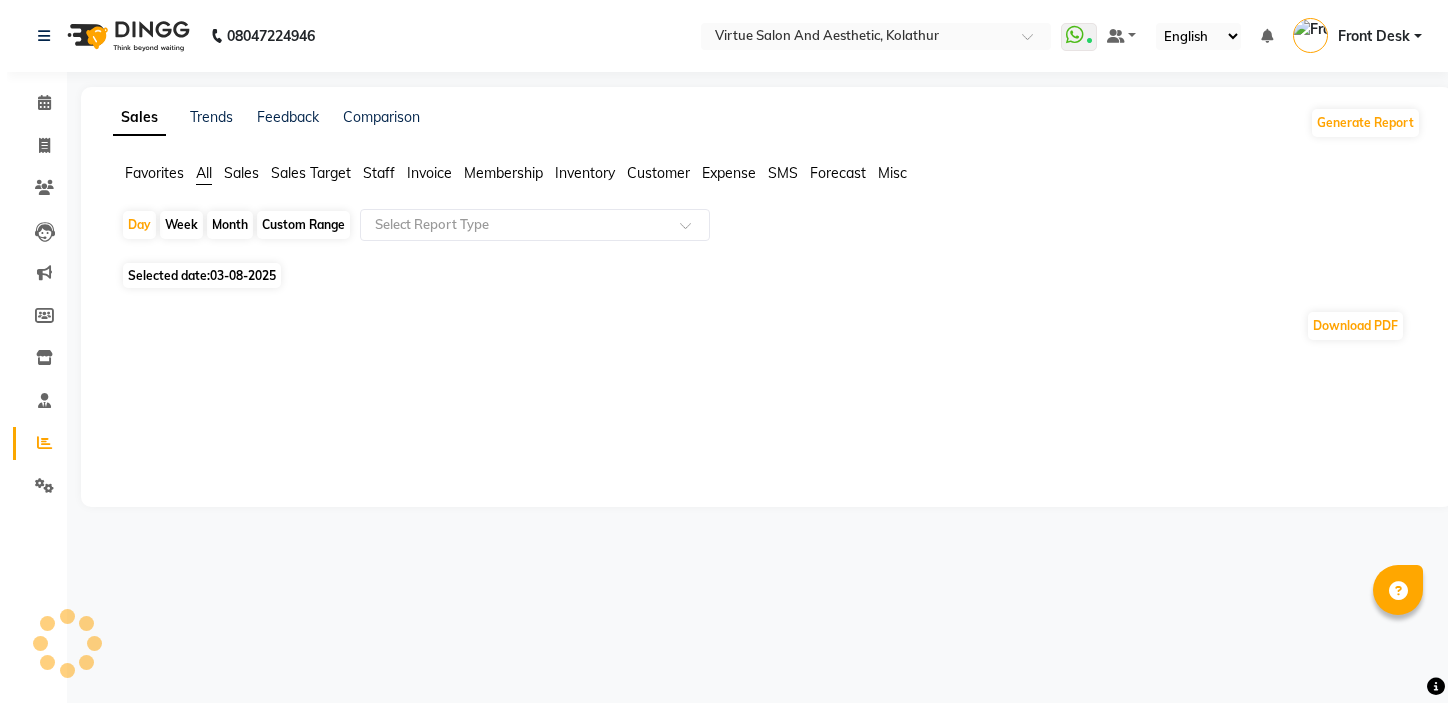 scroll, scrollTop: 0, scrollLeft: 0, axis: both 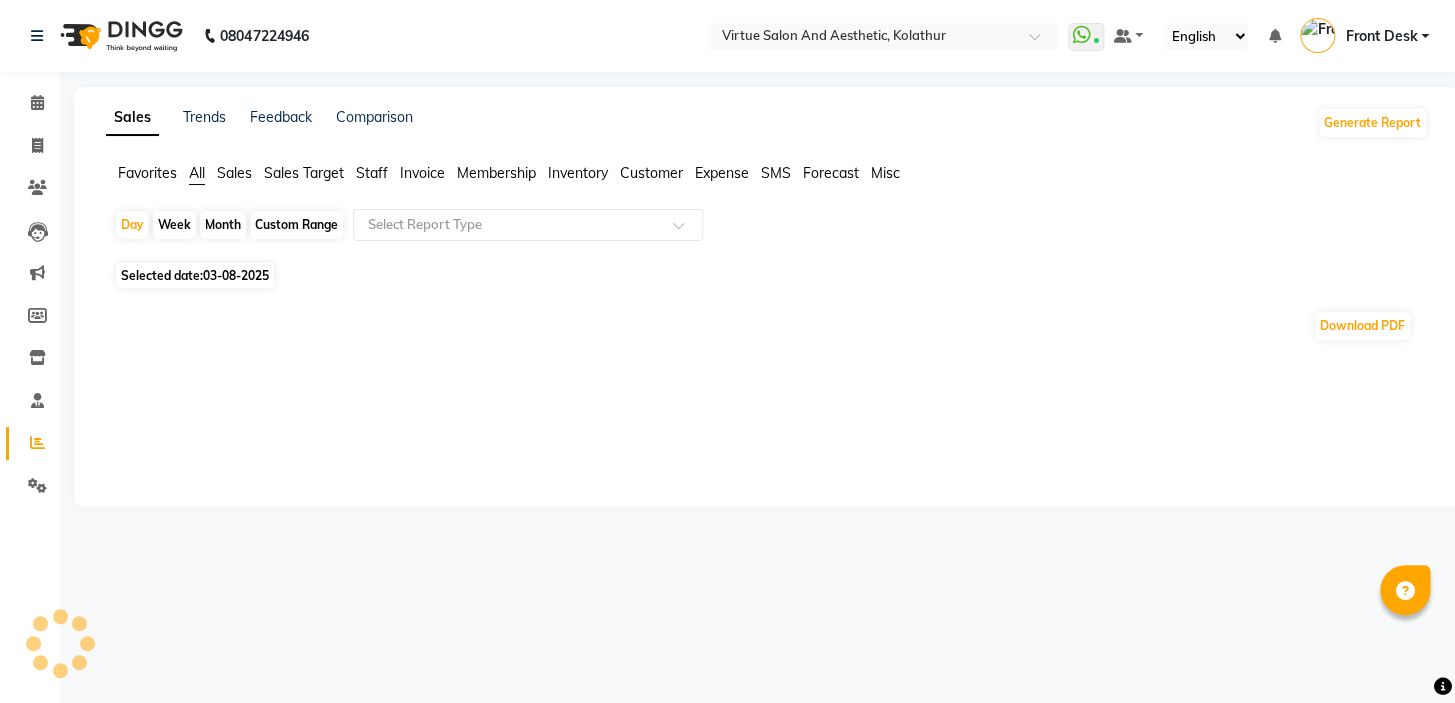 click on "Sales" 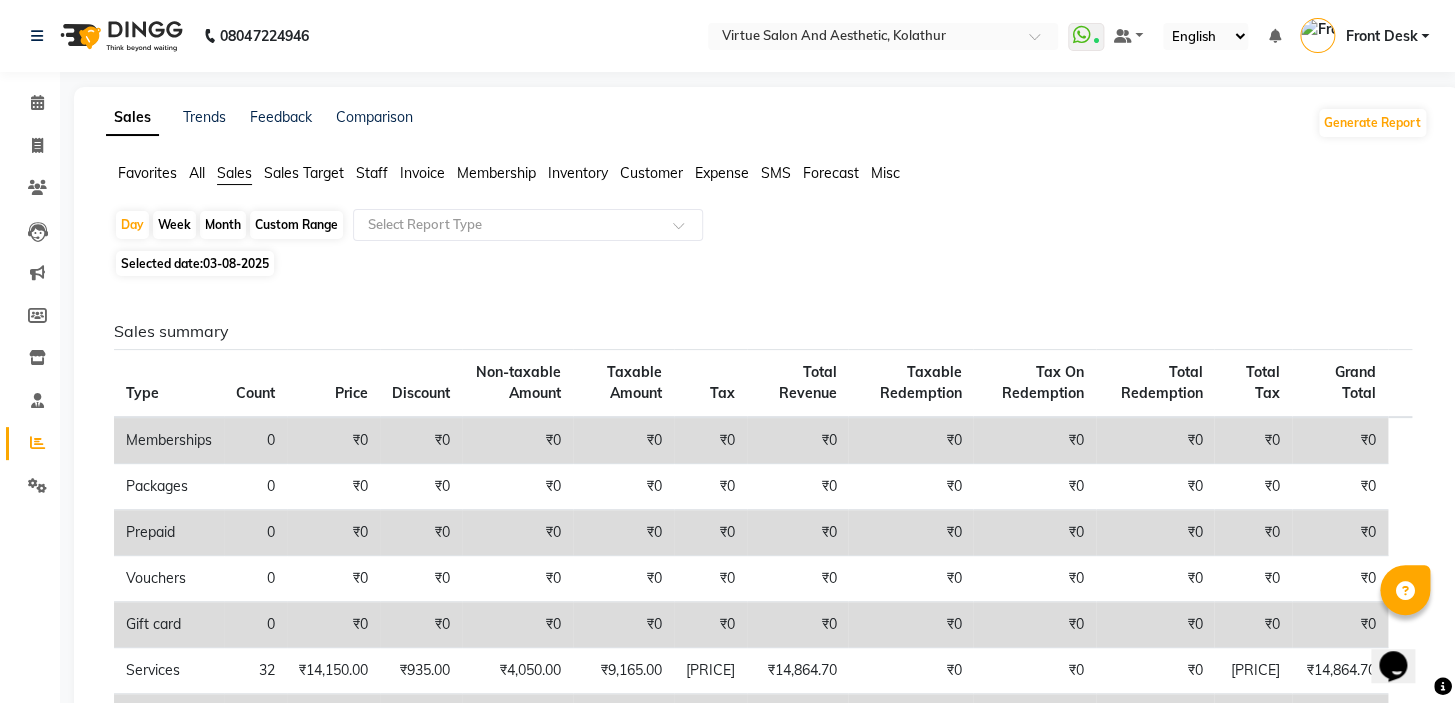 scroll, scrollTop: 0, scrollLeft: 0, axis: both 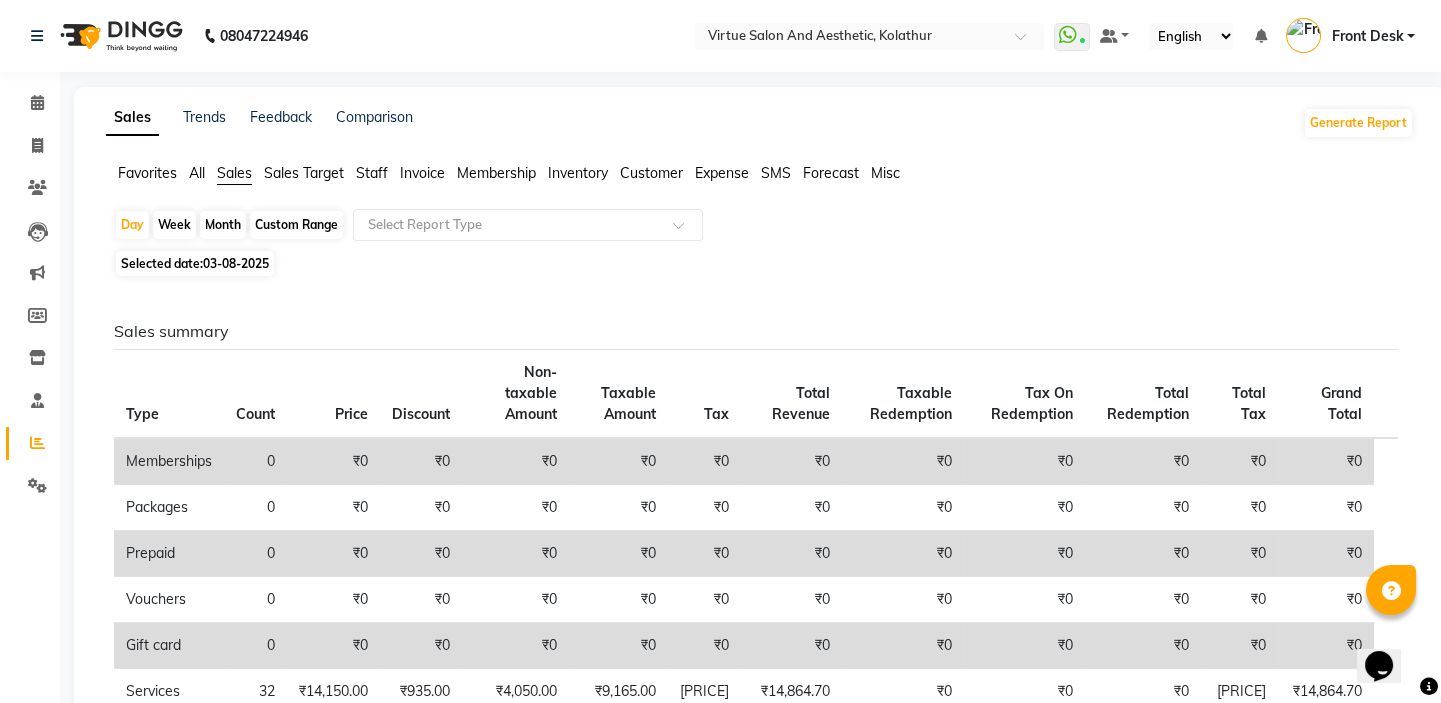 click on "Sales" 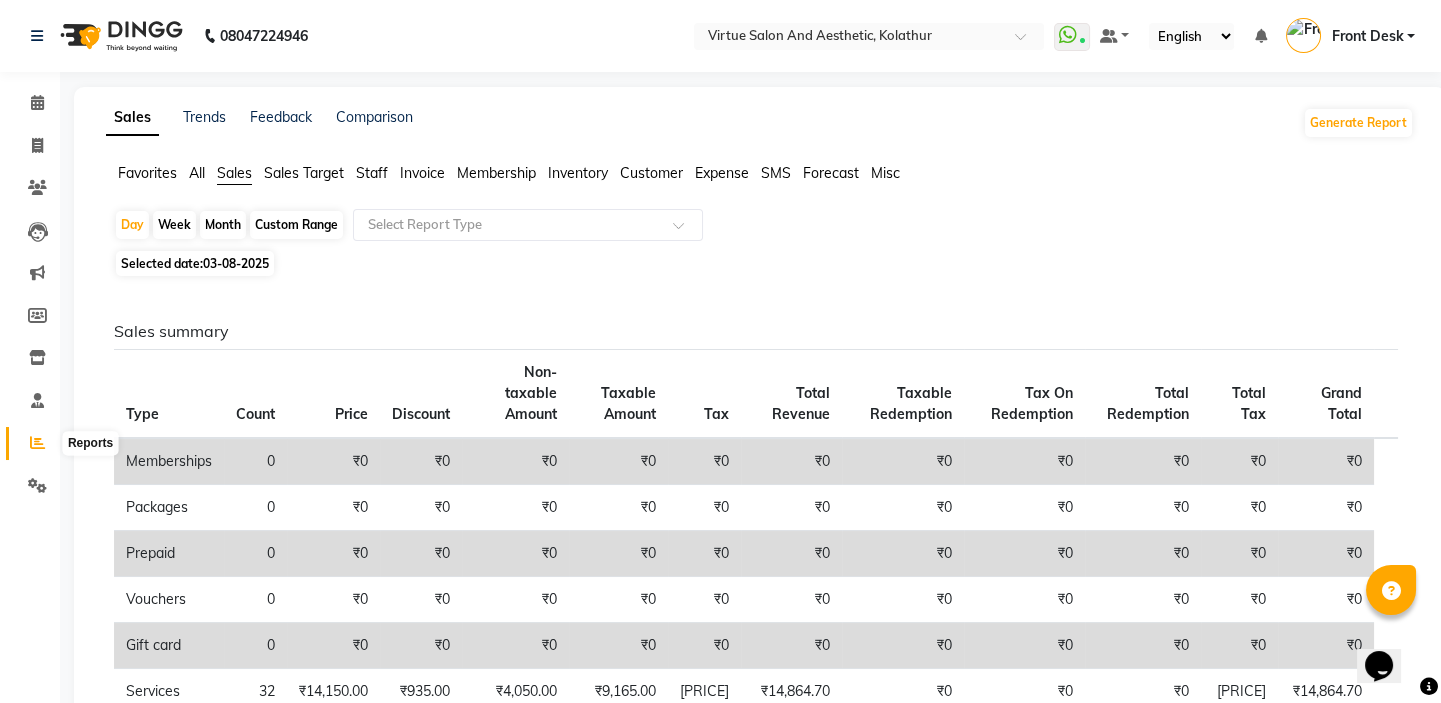 click 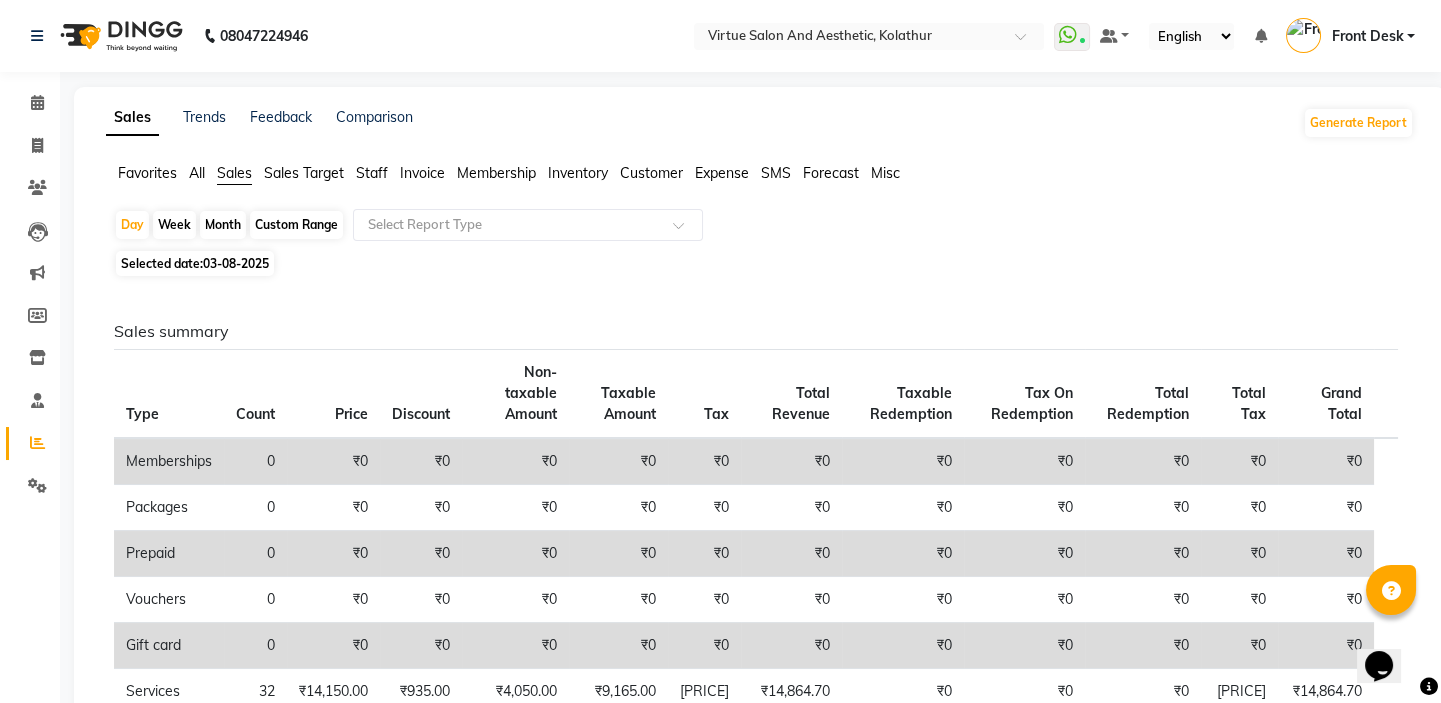 click on "Sales" 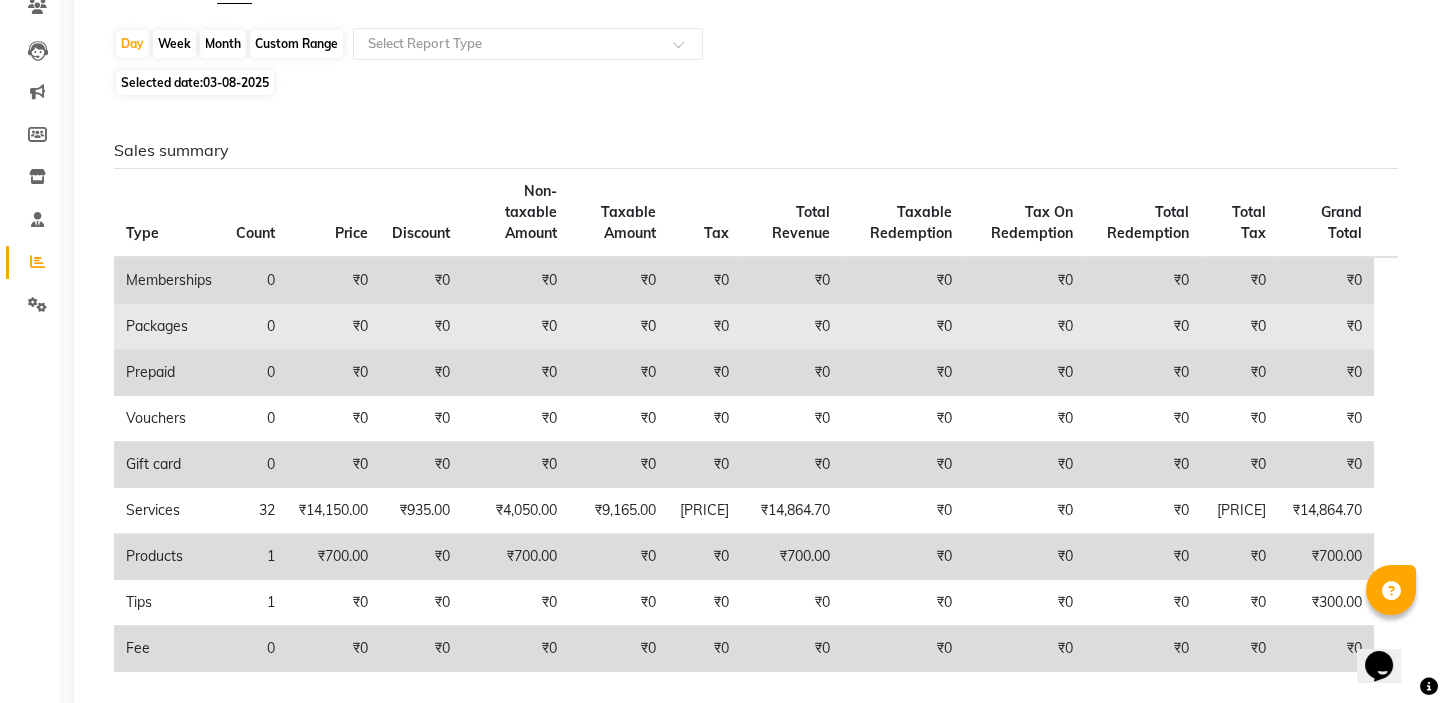 scroll, scrollTop: 0, scrollLeft: 0, axis: both 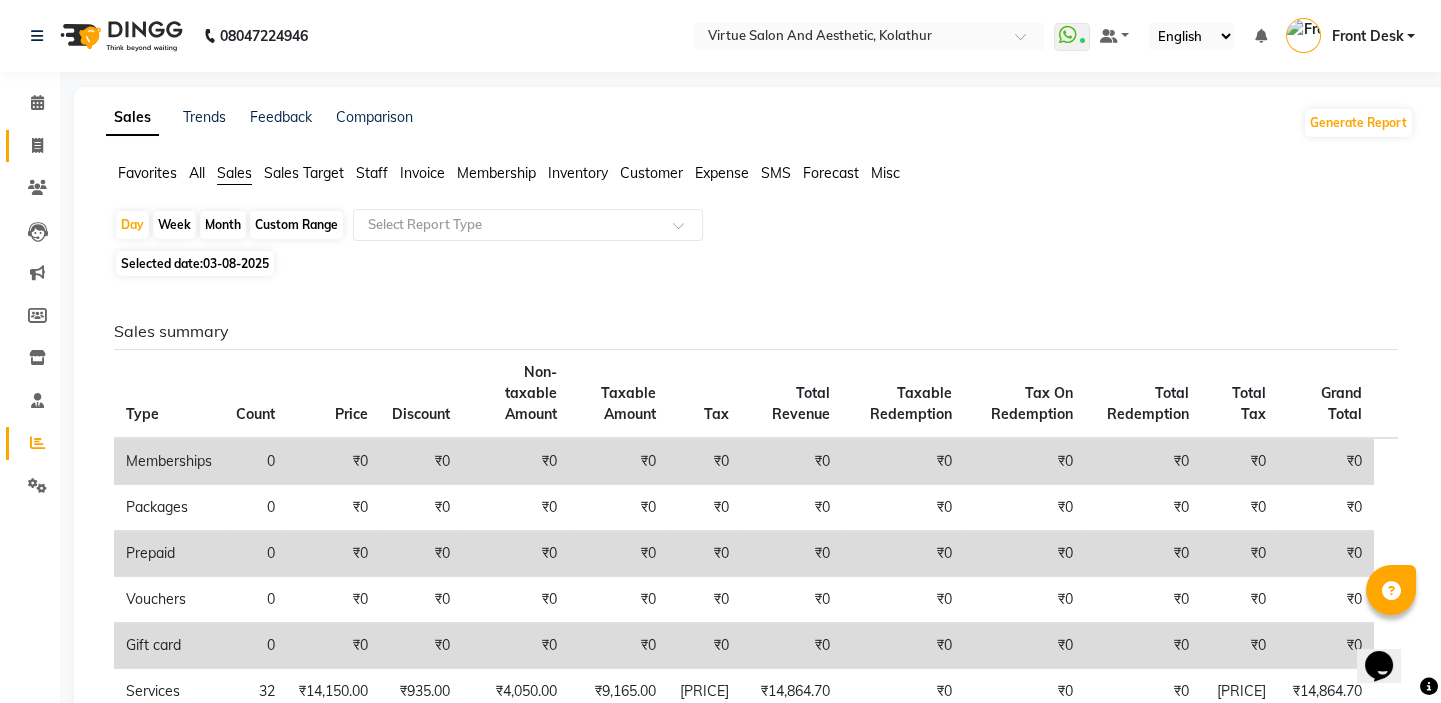 click 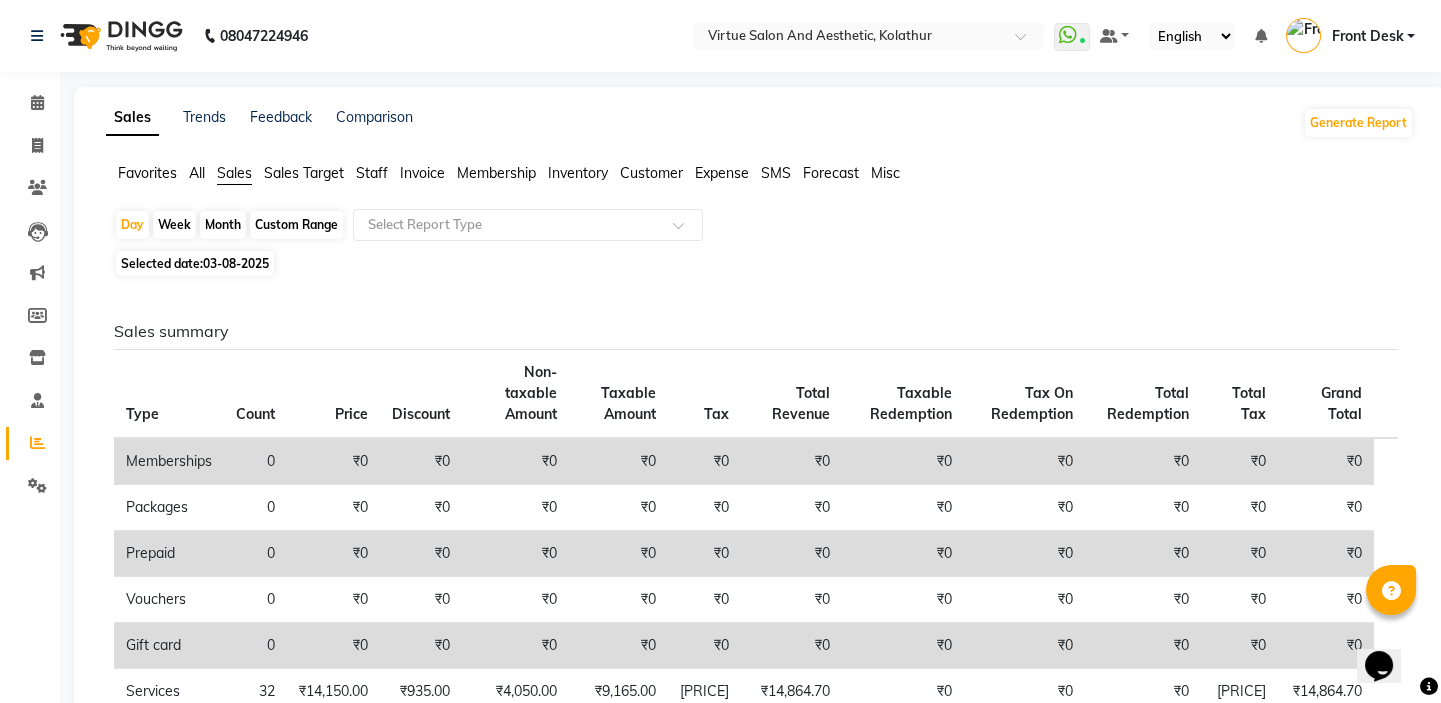 select on "7053" 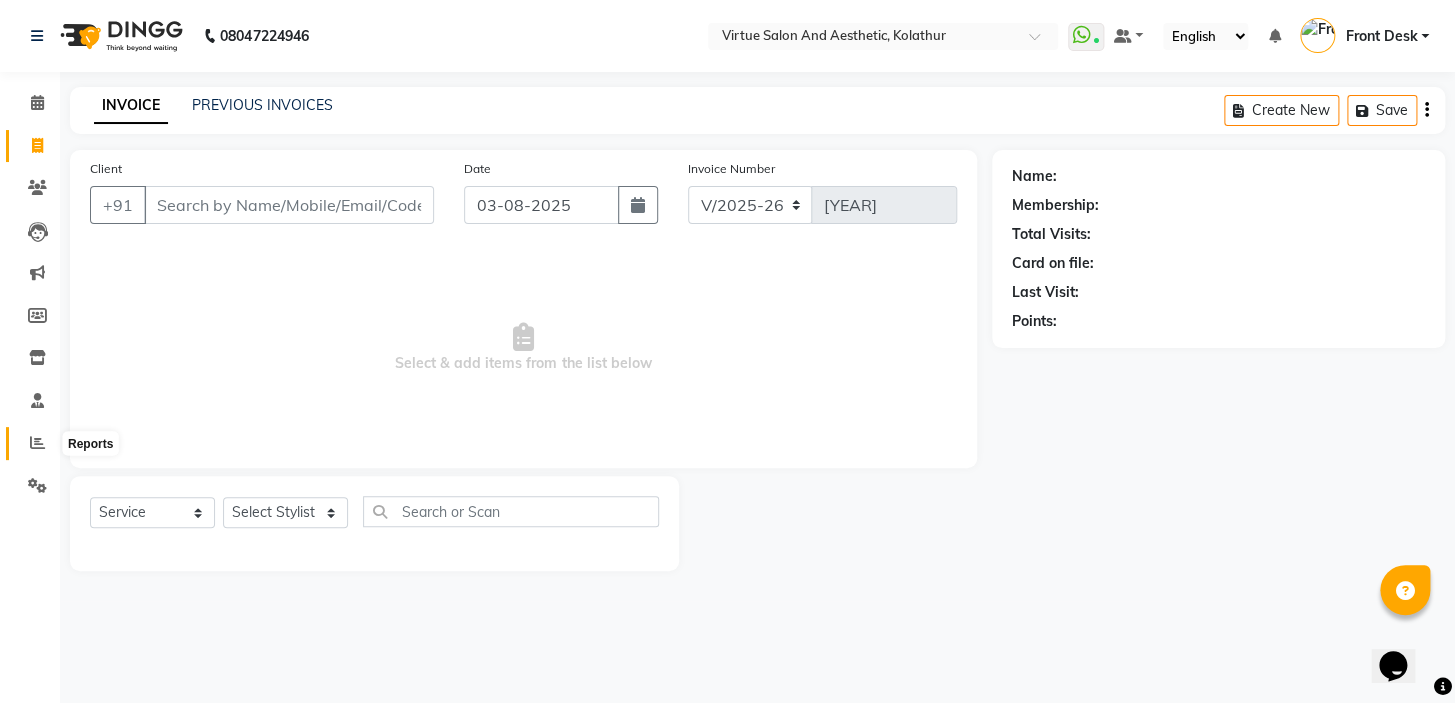 click 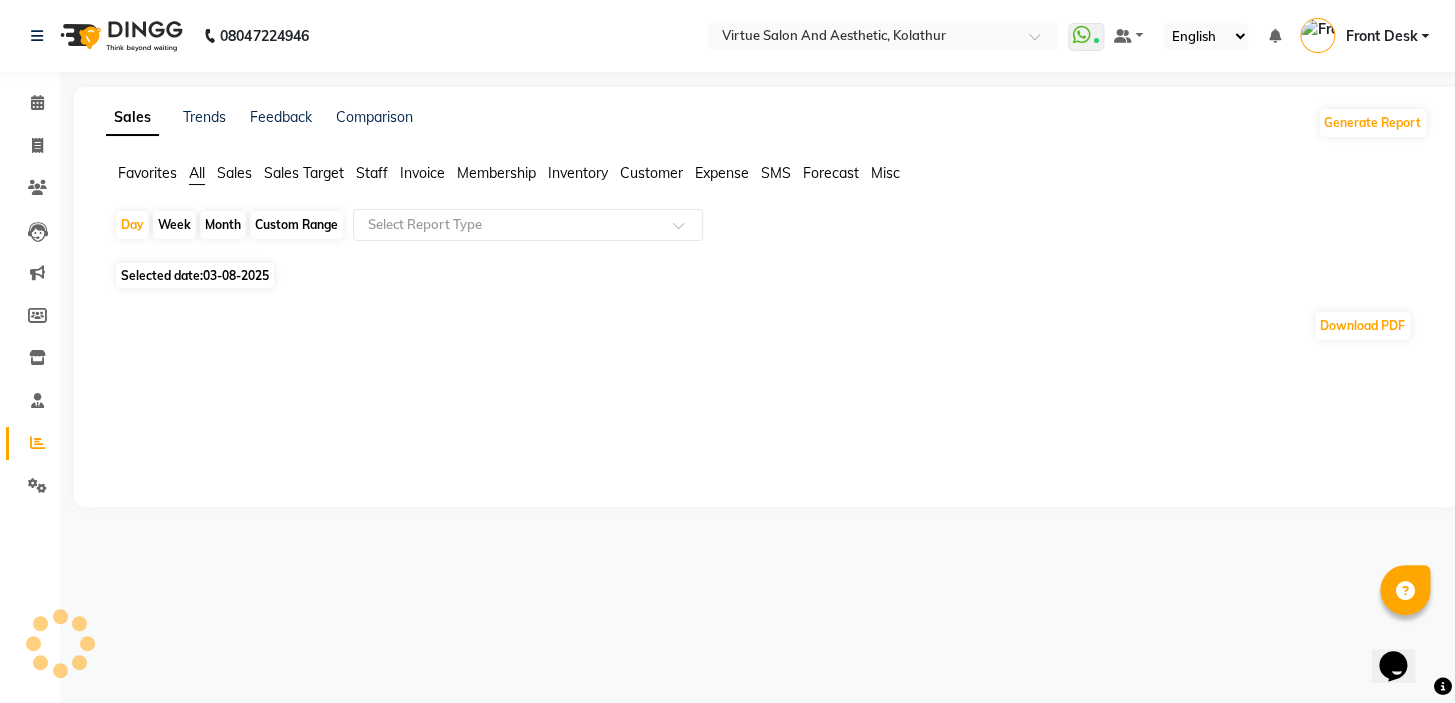 click on "Sales" 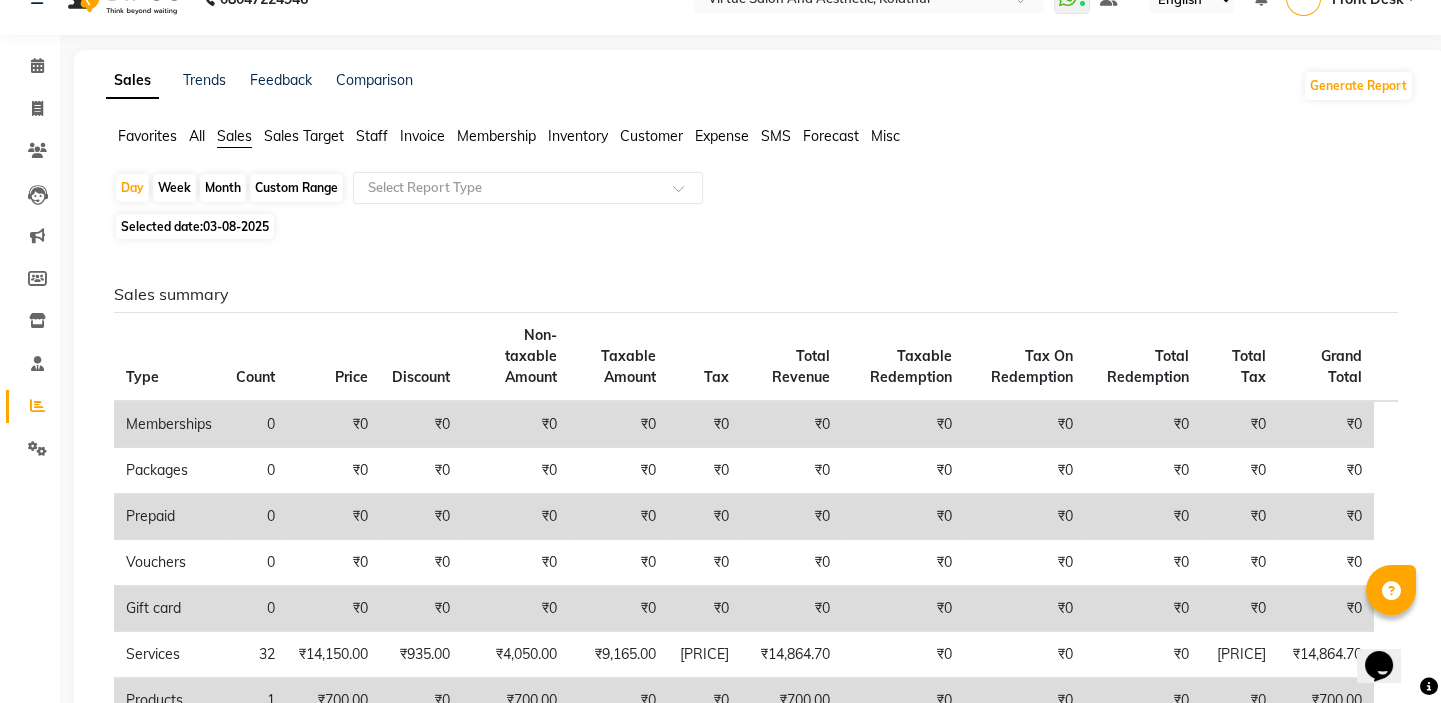 scroll, scrollTop: 0, scrollLeft: 0, axis: both 